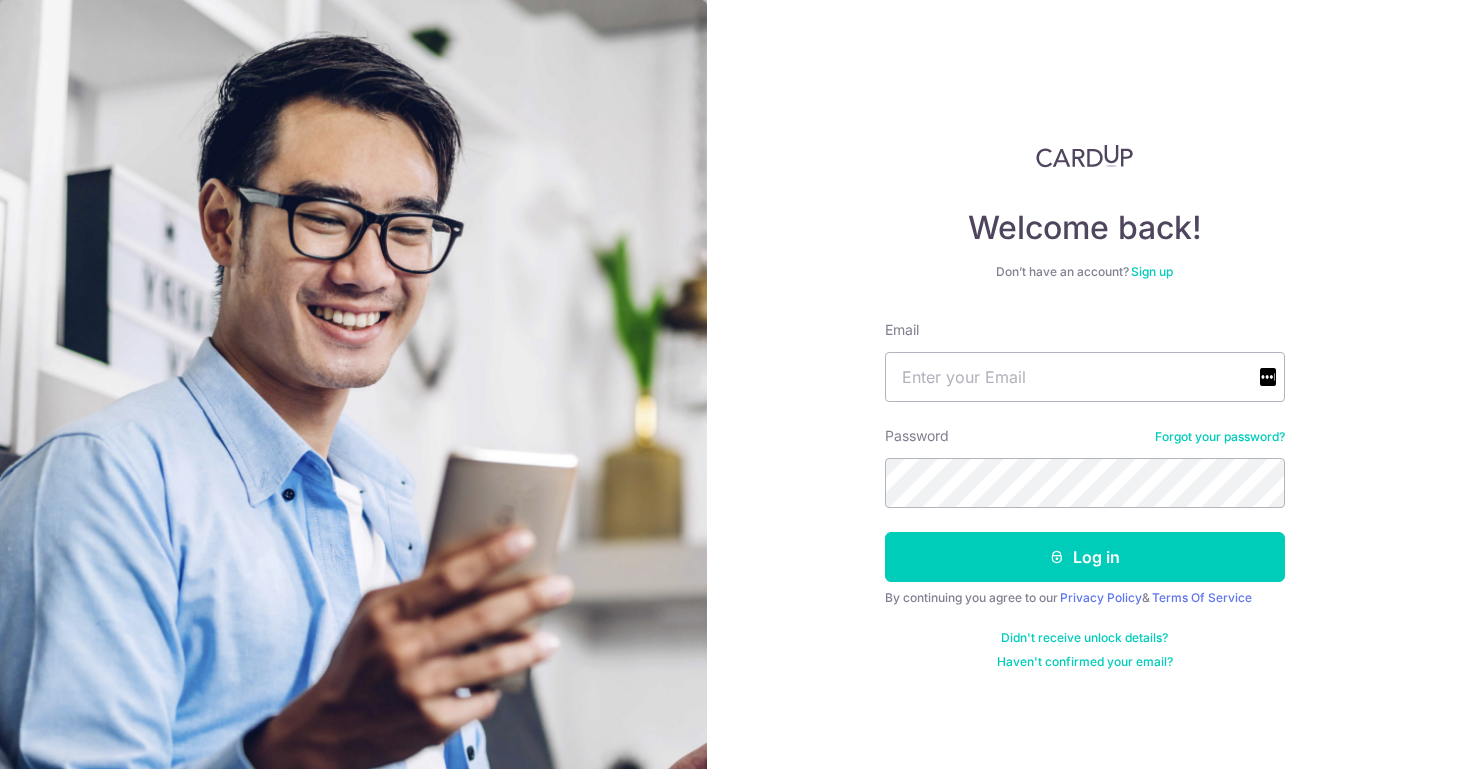 scroll, scrollTop: 0, scrollLeft: 0, axis: both 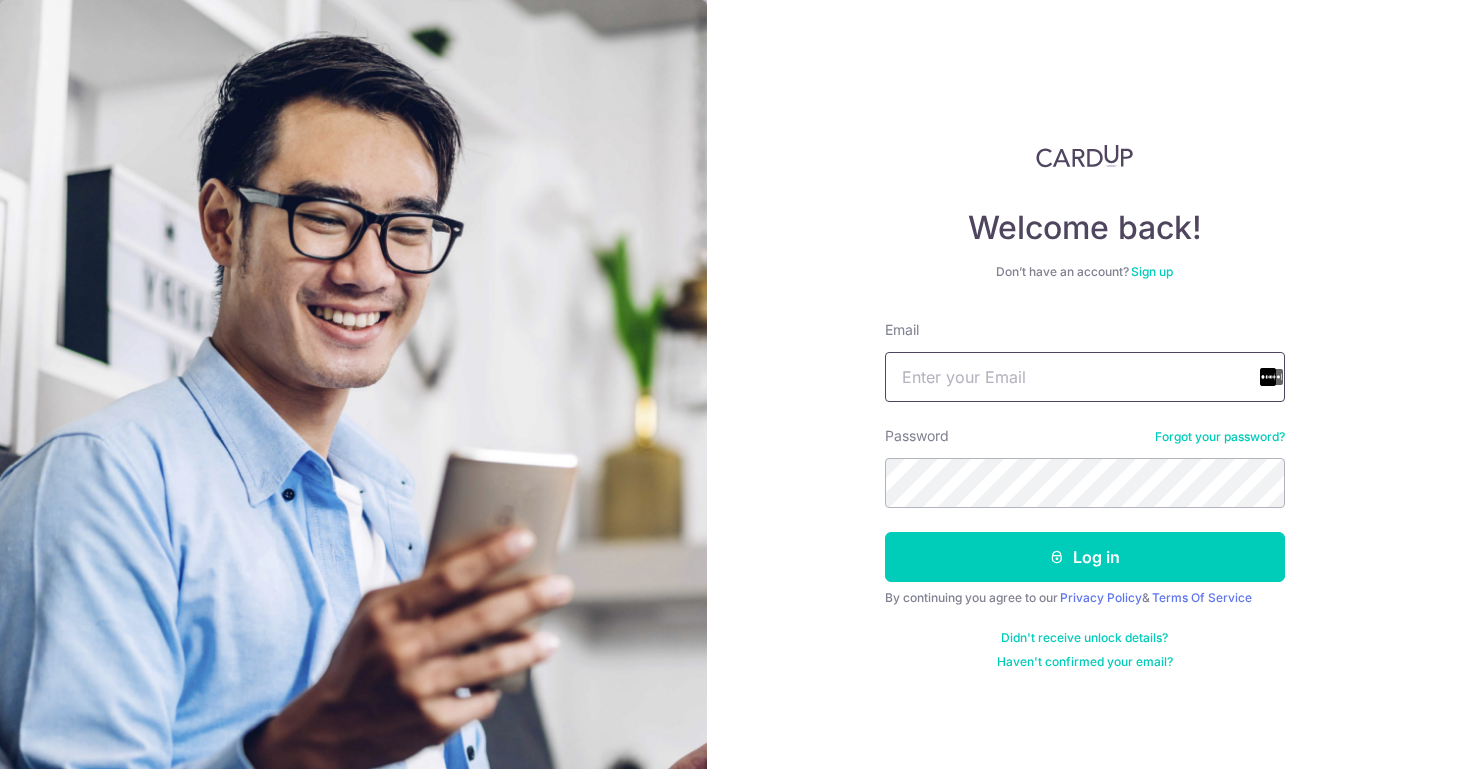 type on "melvyn.foo@icloud.com" 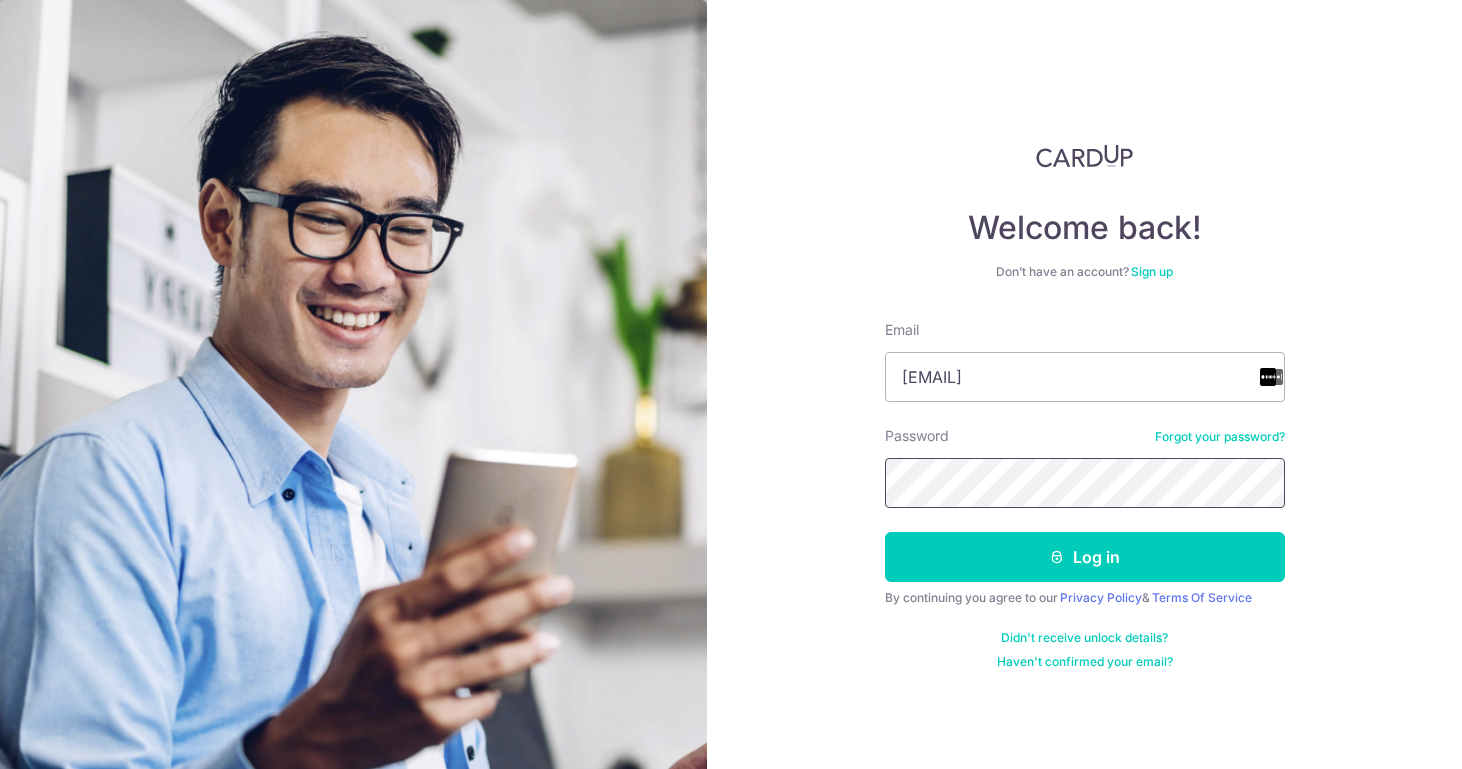 click on "Log in" at bounding box center [1085, 557] 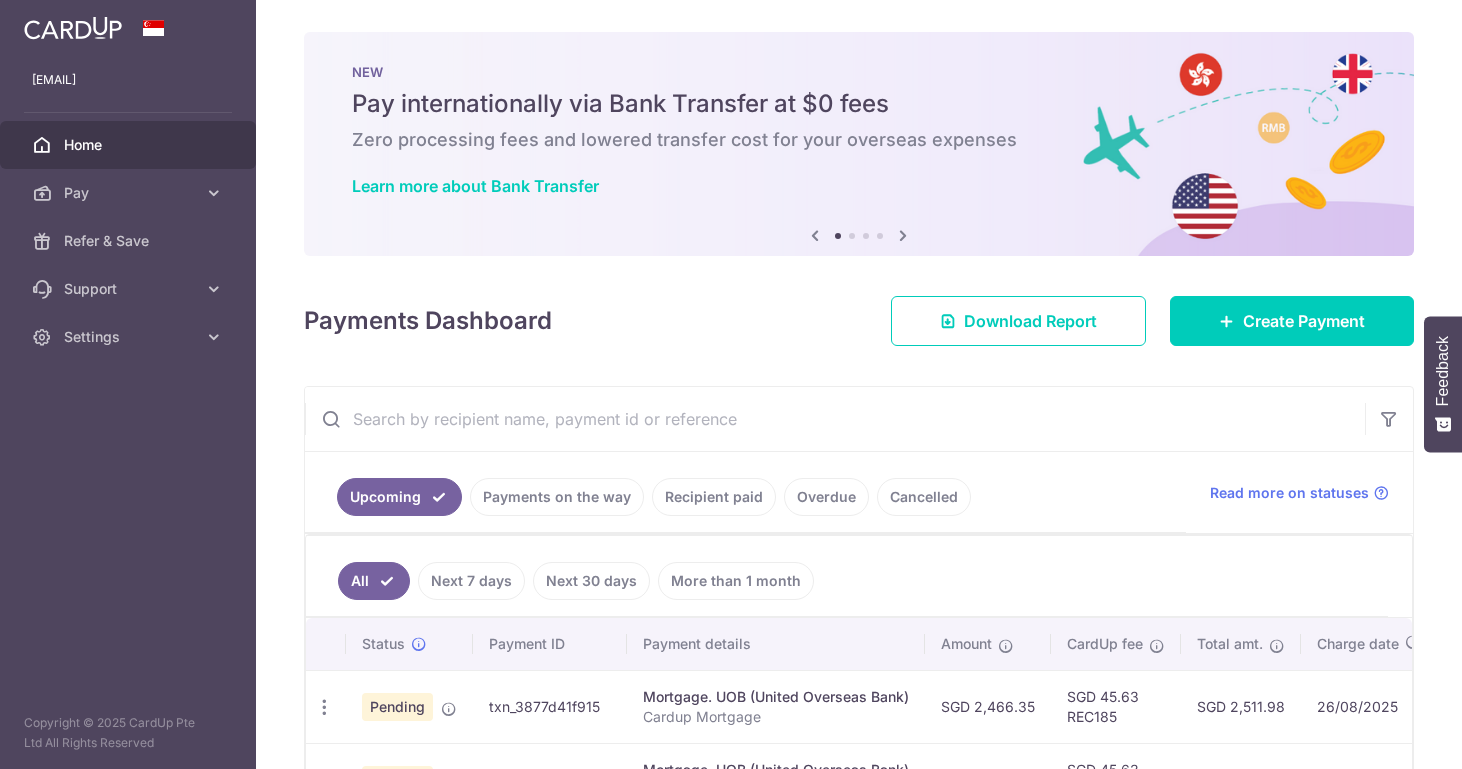 scroll, scrollTop: 0, scrollLeft: 0, axis: both 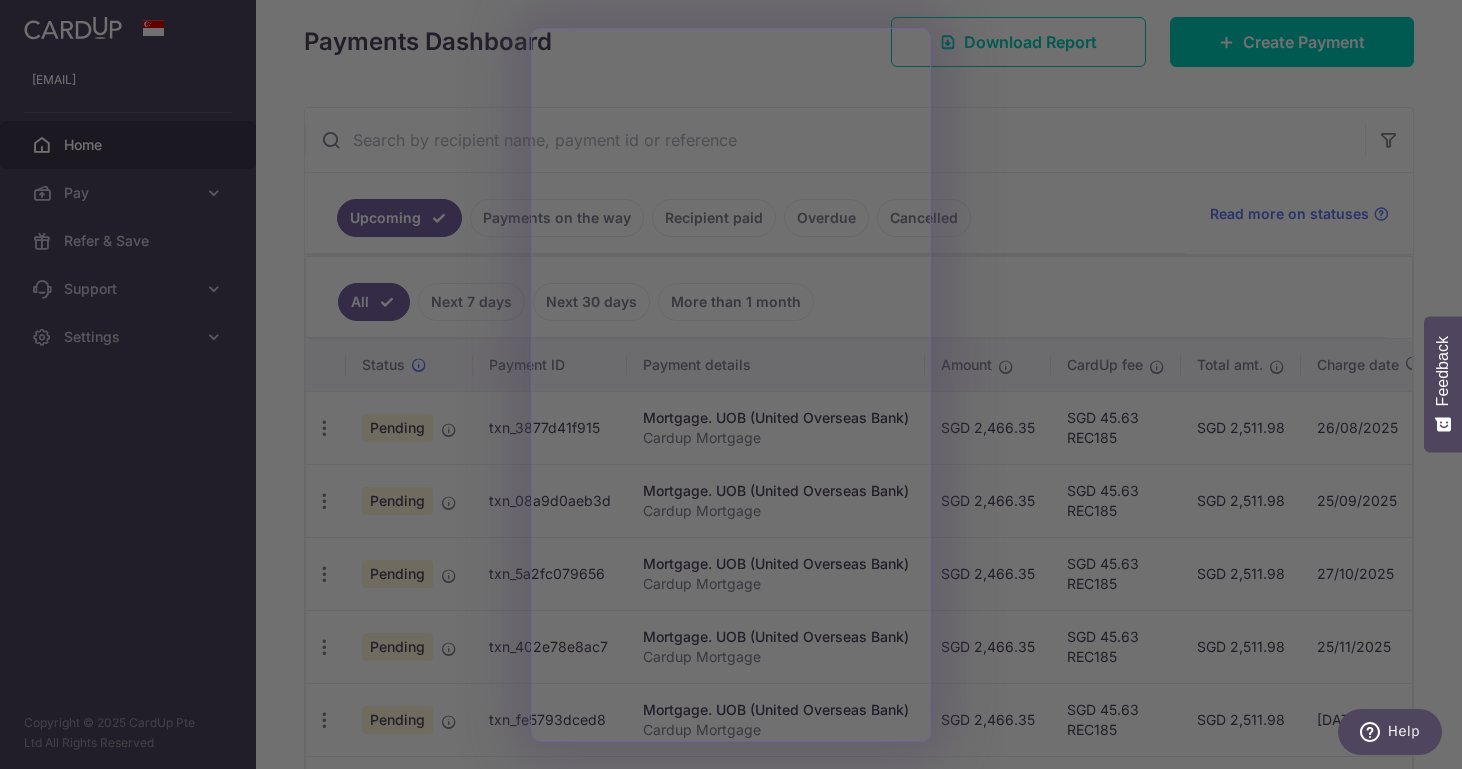 click at bounding box center [738, 388] 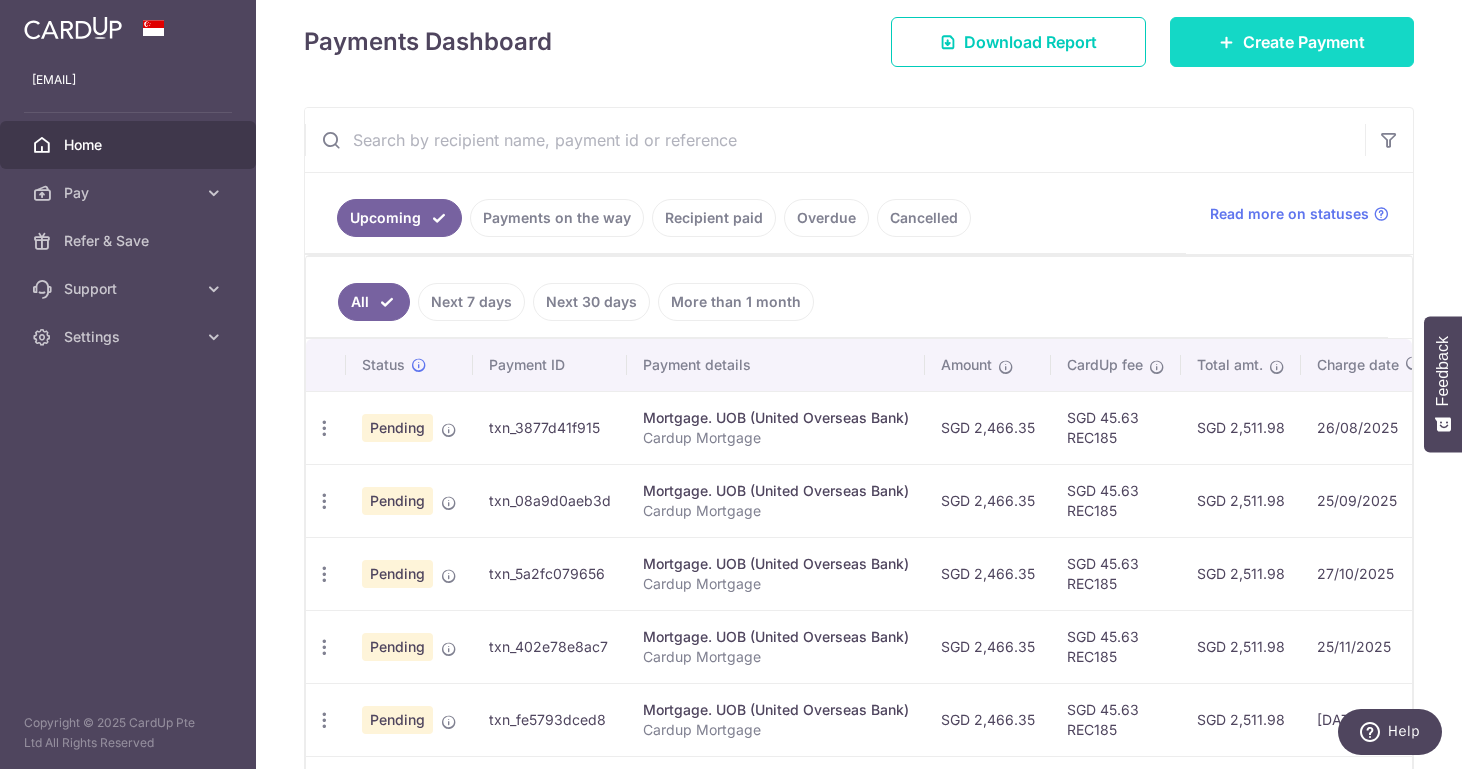 click on "Create Payment" at bounding box center [1292, 42] 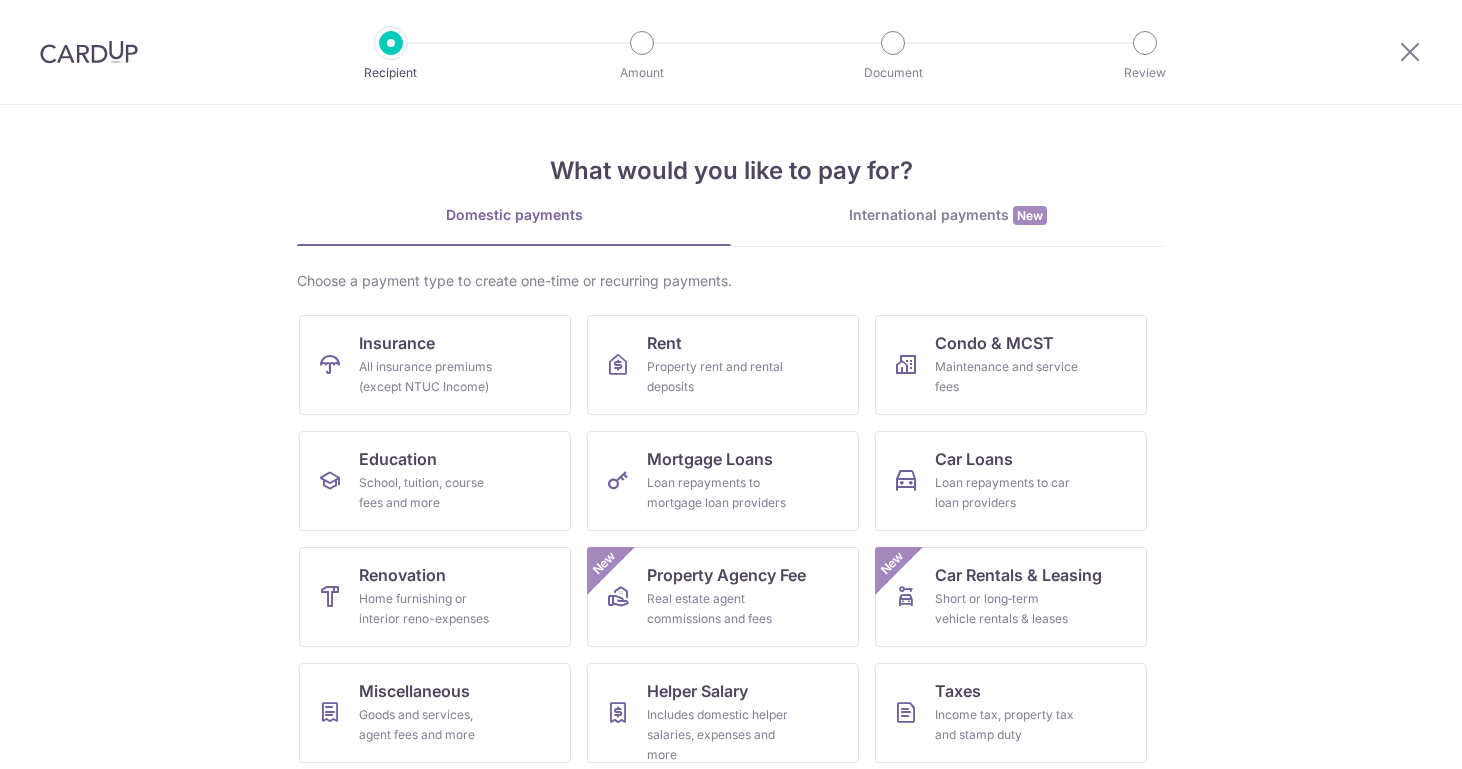 scroll, scrollTop: 0, scrollLeft: 0, axis: both 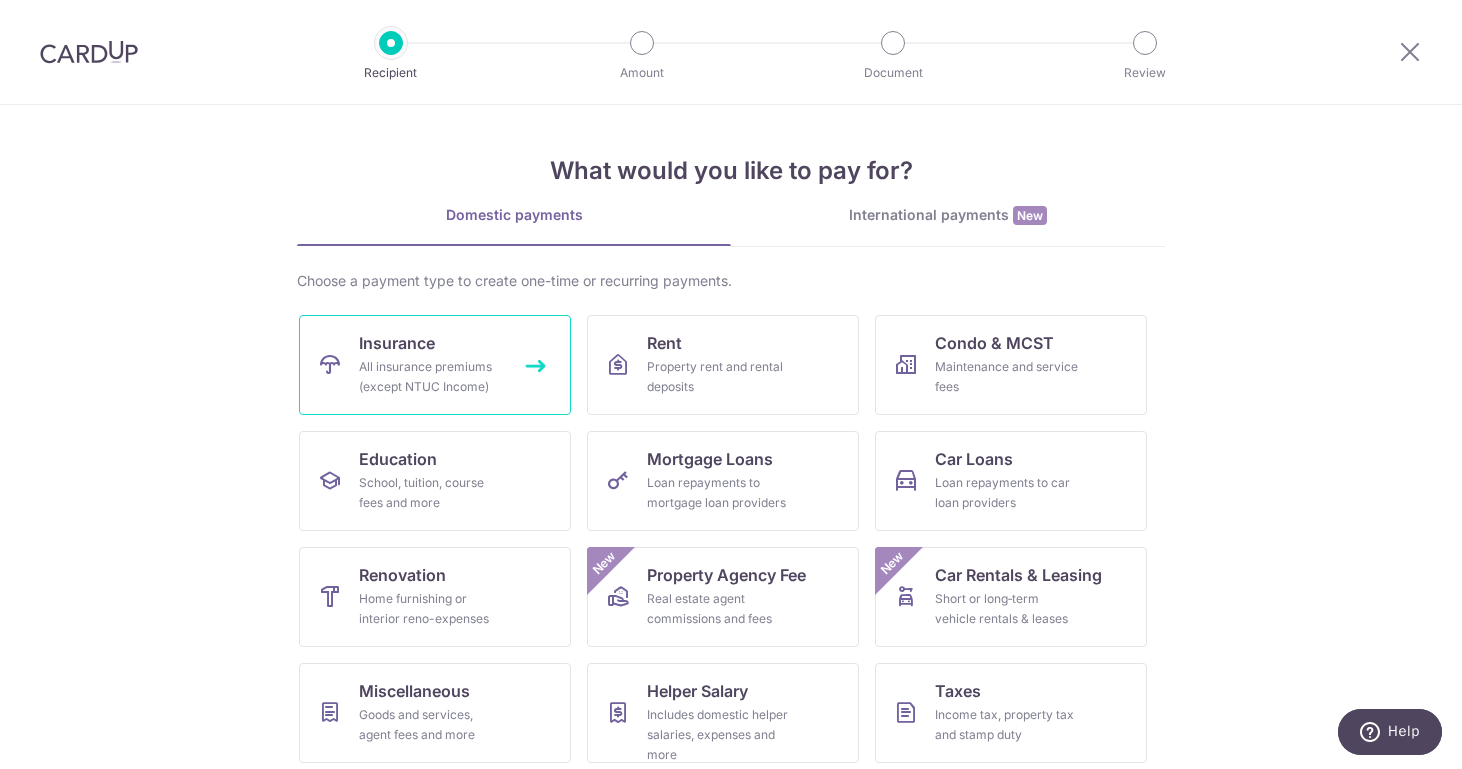 click on "All insurance premiums (except NTUC Income)" at bounding box center (431, 377) 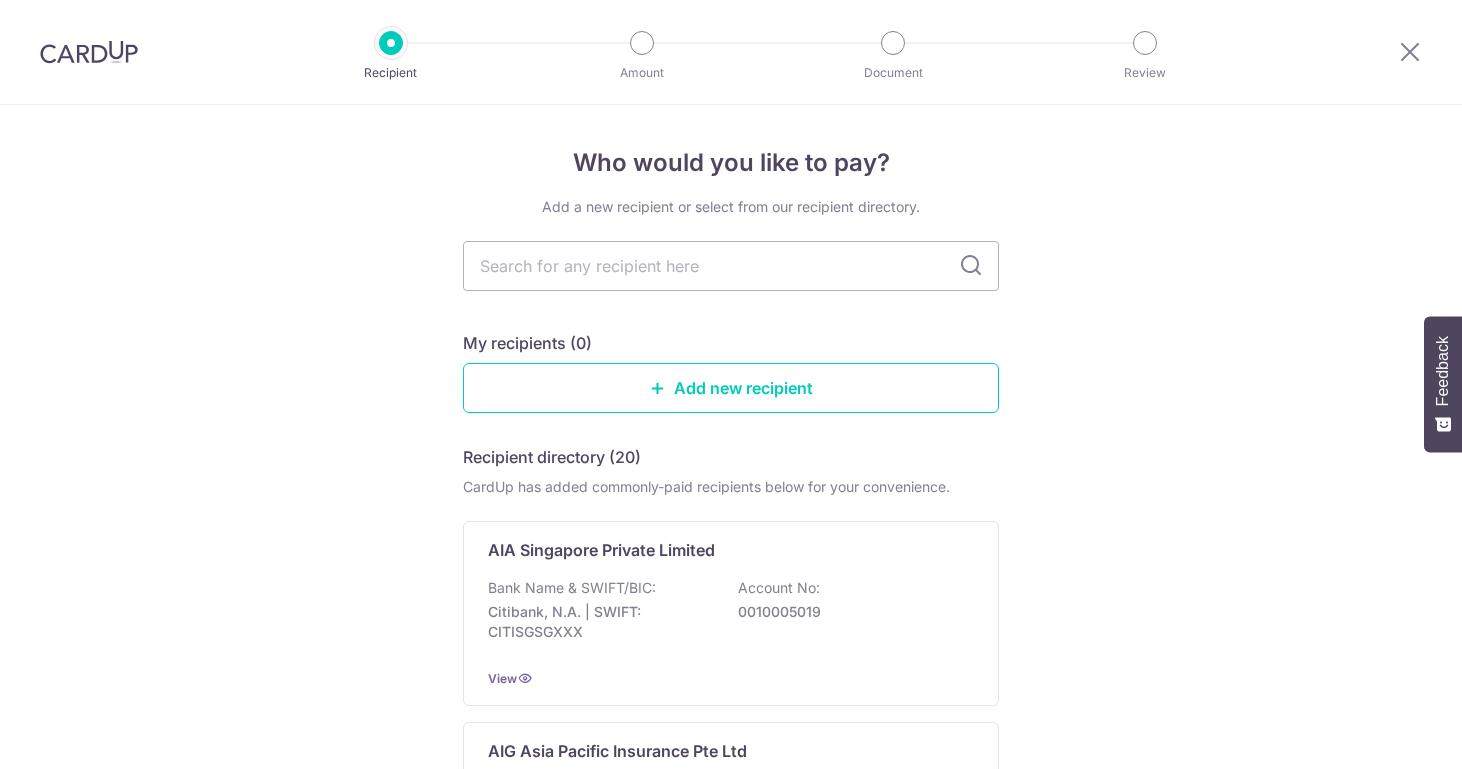 scroll, scrollTop: 0, scrollLeft: 0, axis: both 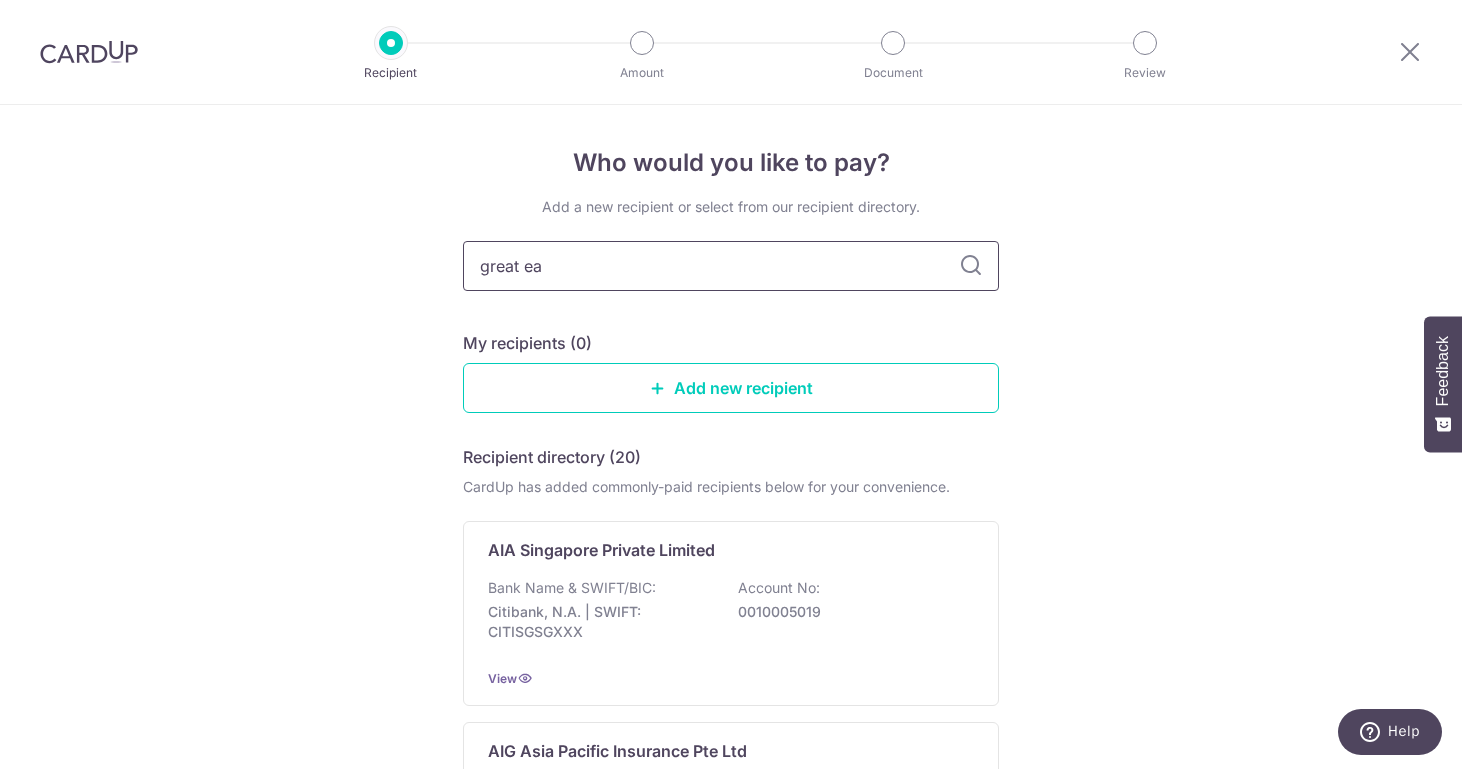 type on "great eas" 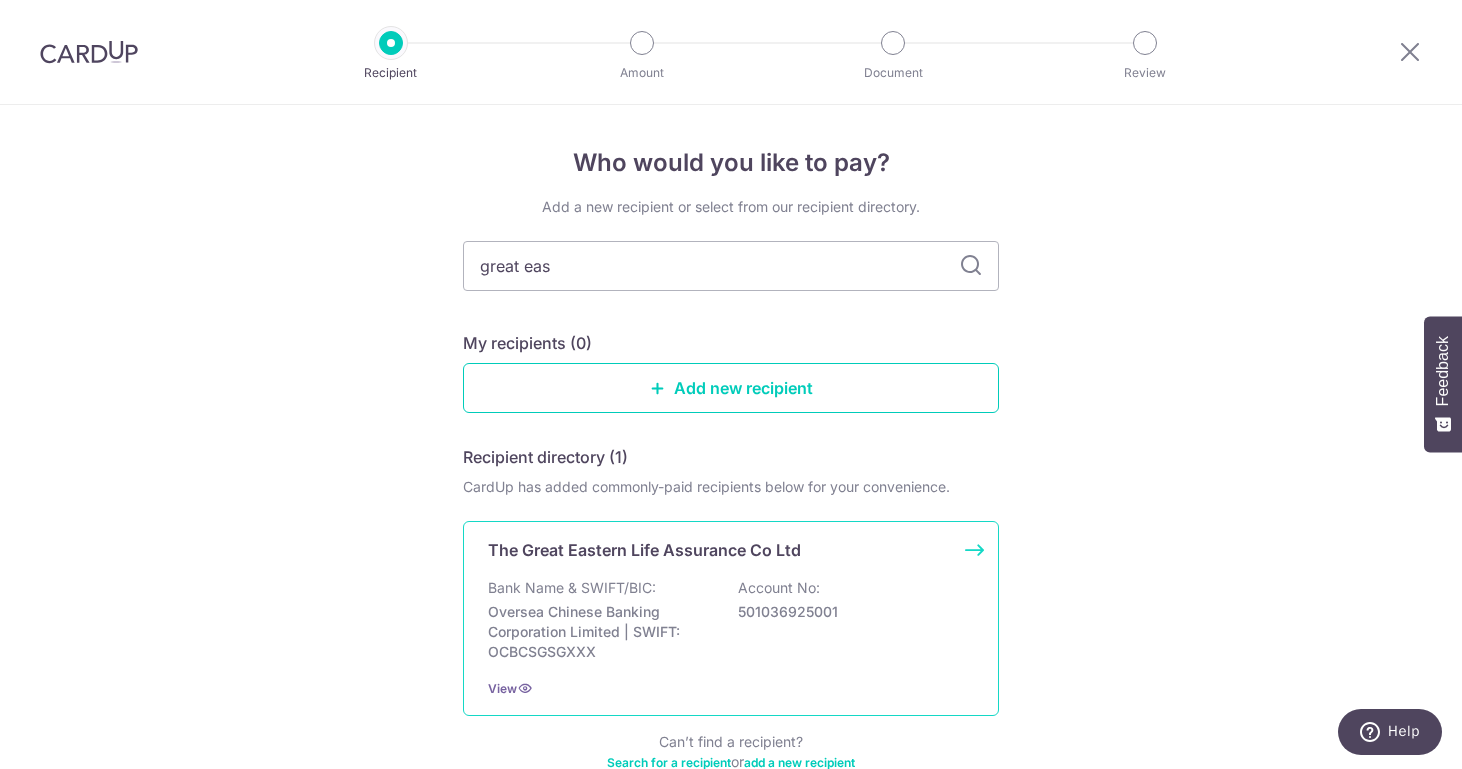 scroll, scrollTop: 26, scrollLeft: 0, axis: vertical 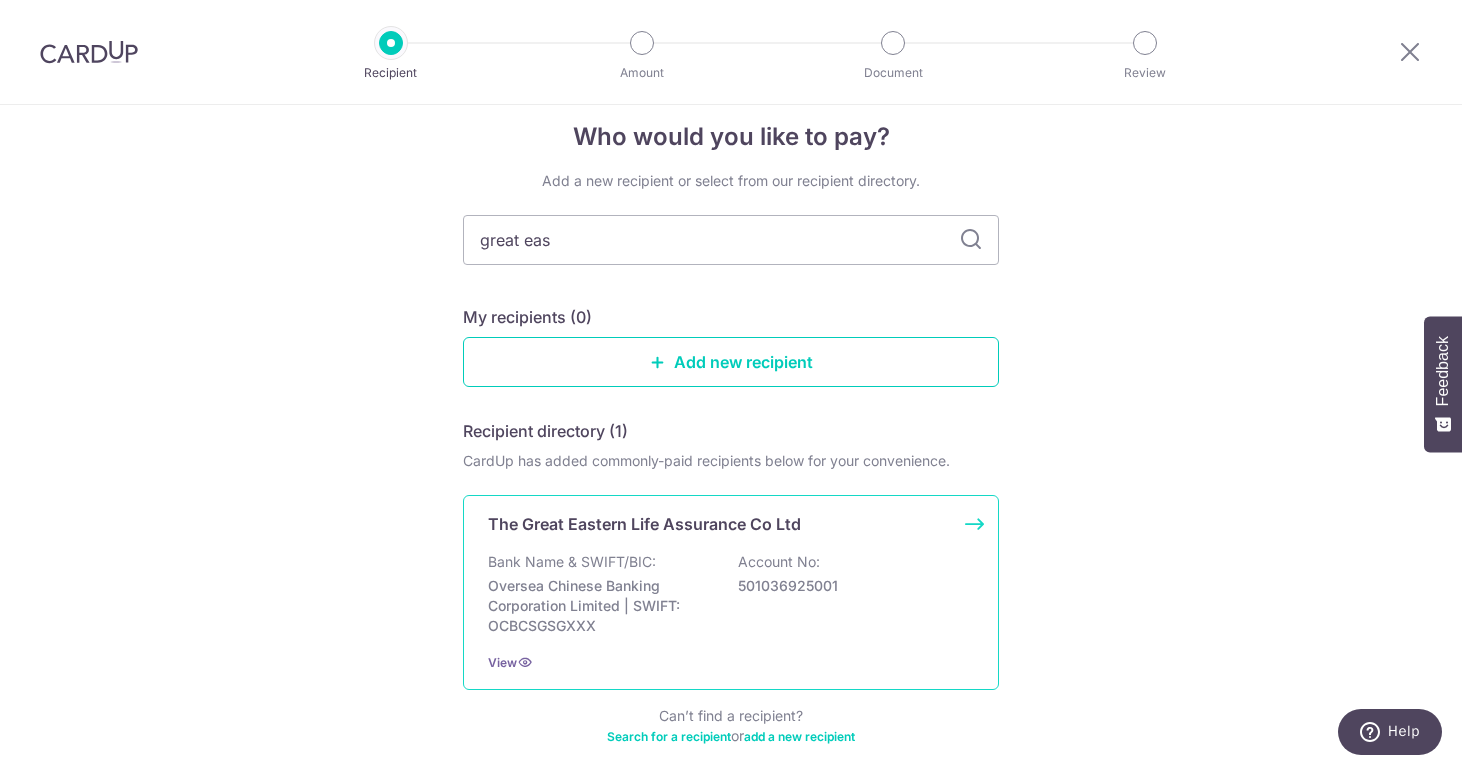 click on "The Great Eastern Life Assurance Co Ltd
Bank Name & SWIFT/BIC:
Oversea Chinese Banking Corporation Limited | SWIFT: OCBCSGSGXXX
Account No:
501036925001
View" at bounding box center (731, 592) 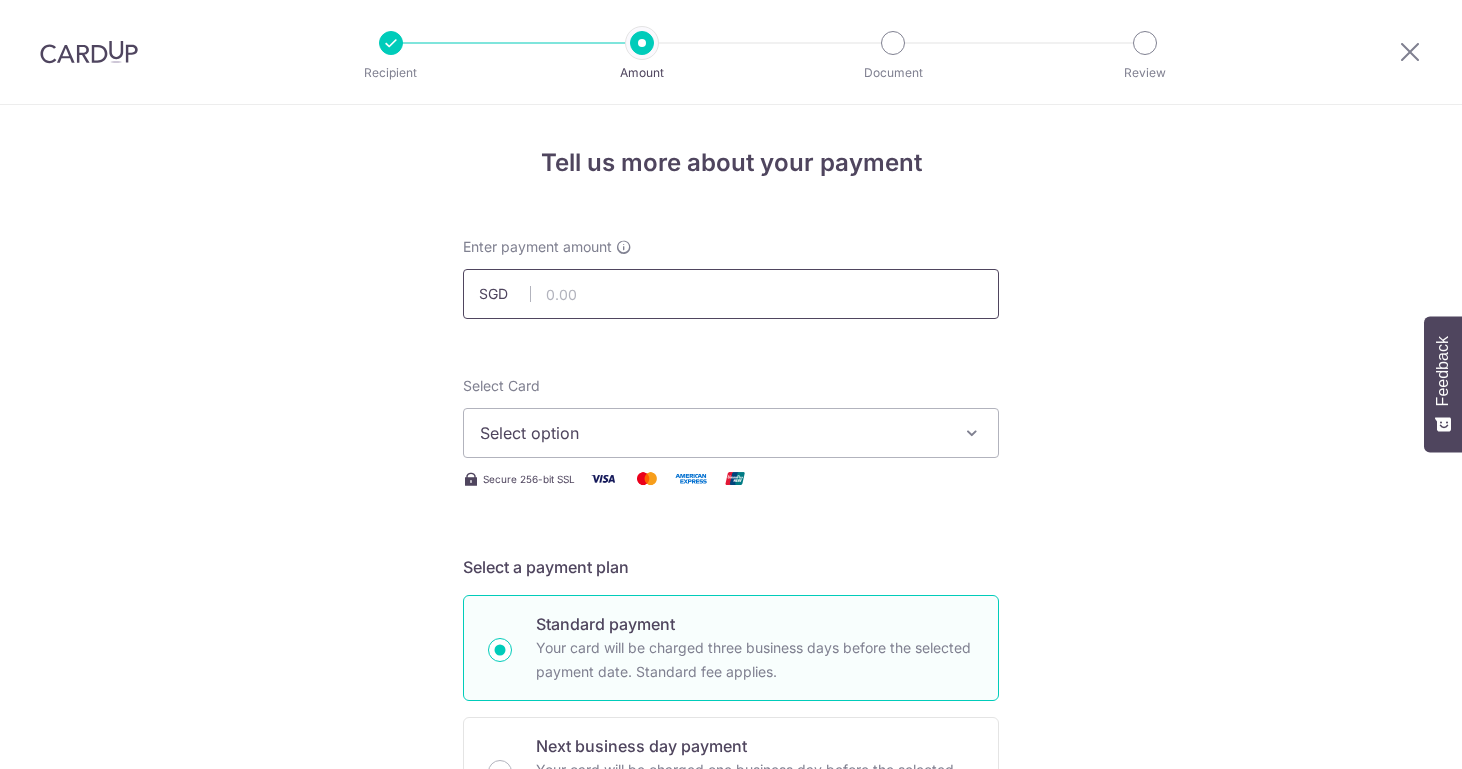 scroll, scrollTop: 0, scrollLeft: 0, axis: both 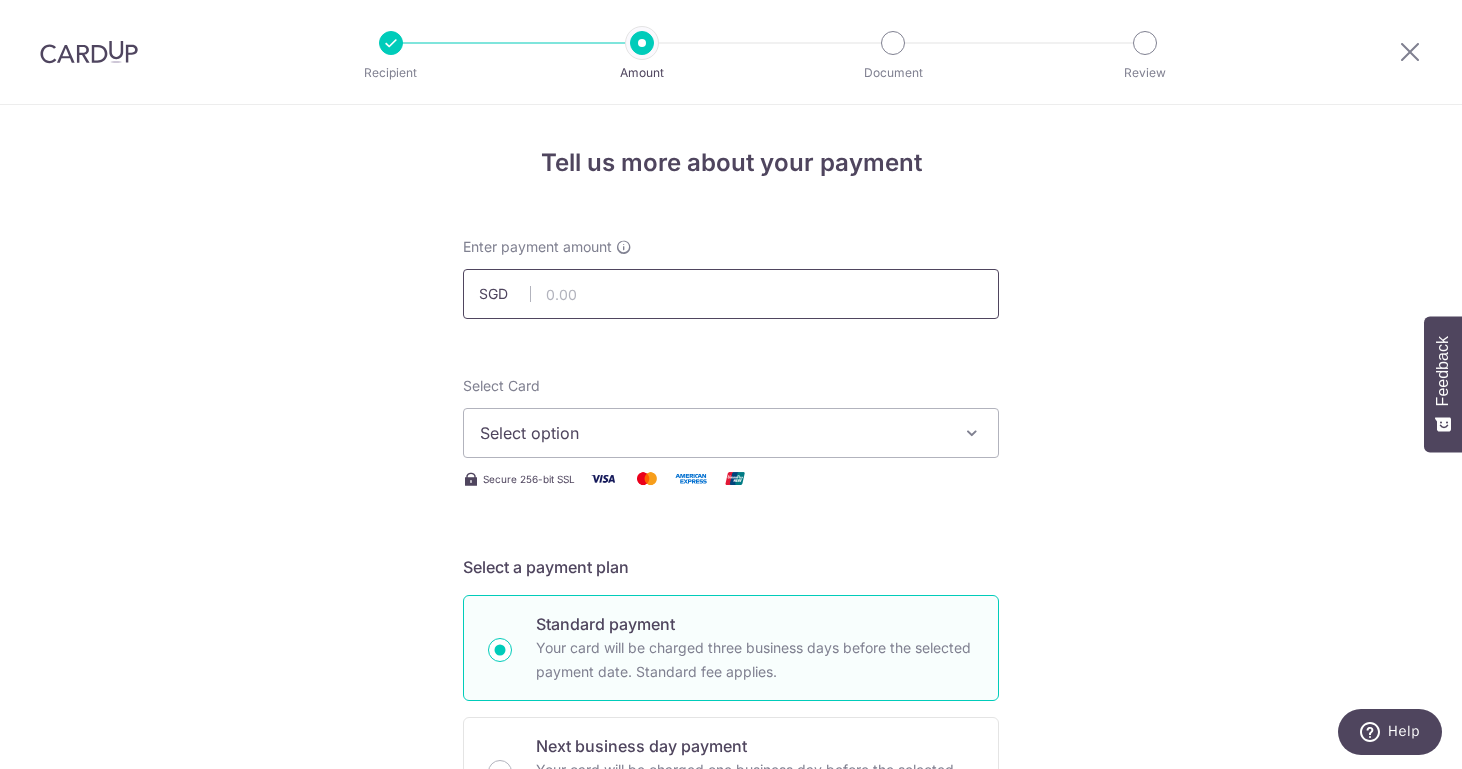 click at bounding box center [731, 294] 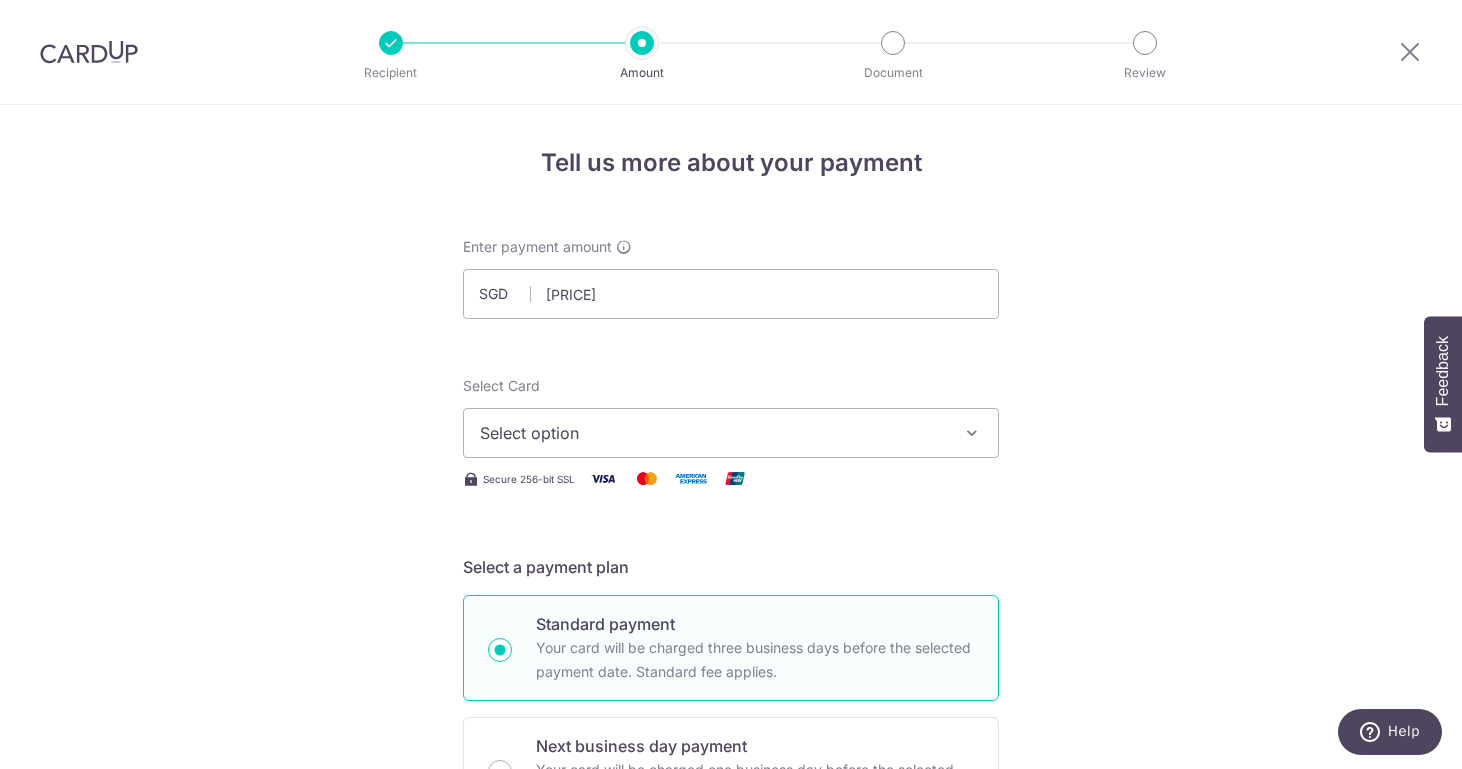 type on "1,032.64" 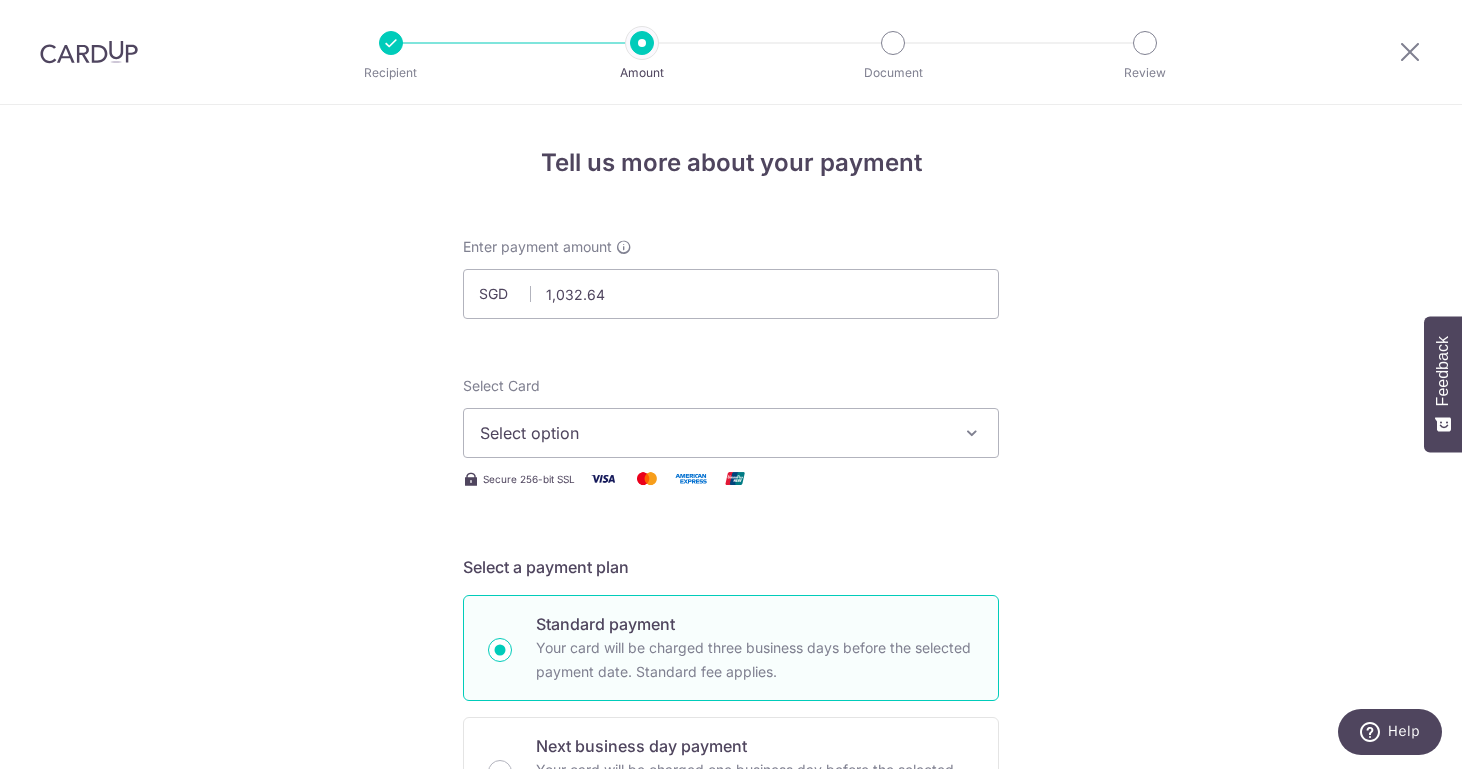 click on "Select option" at bounding box center [713, 433] 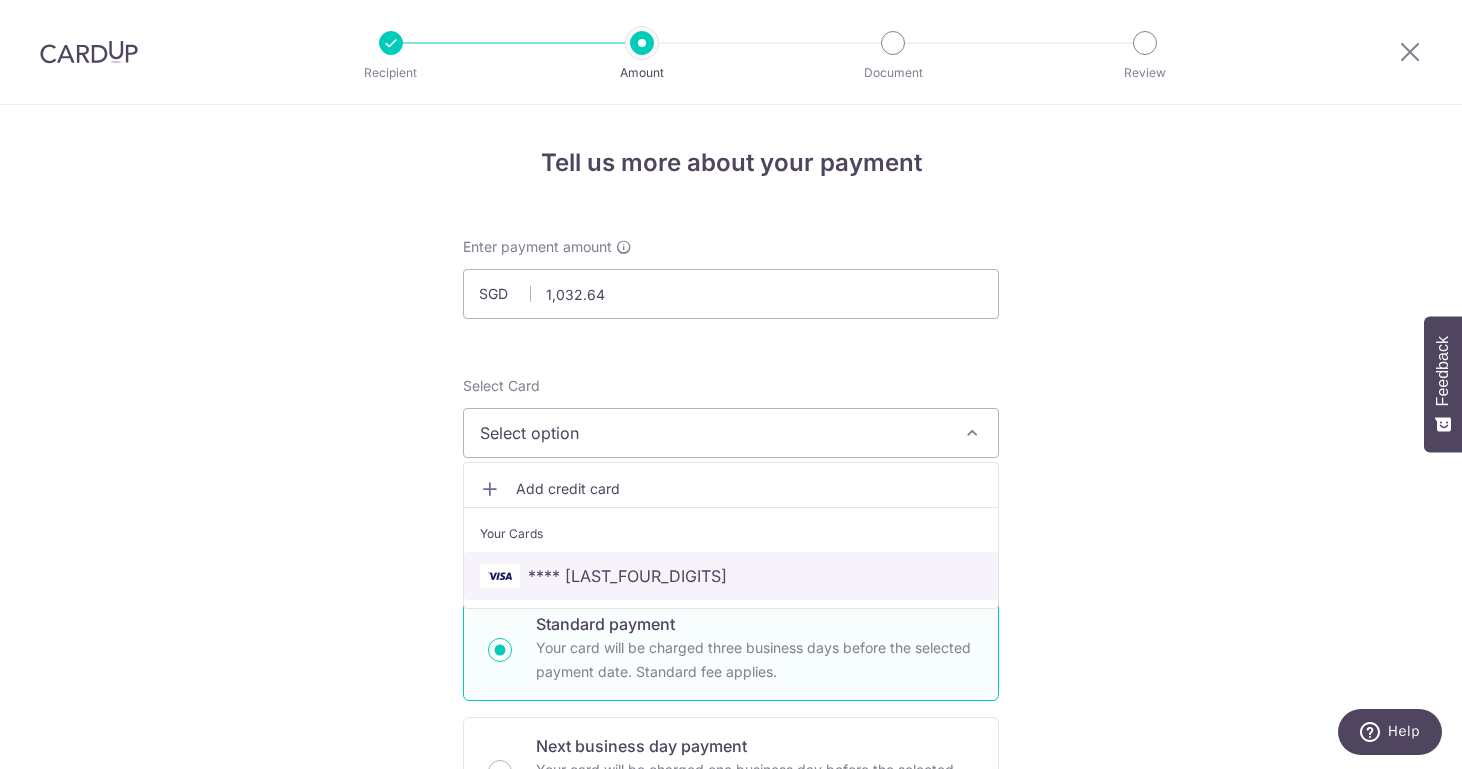 click on "**** 1136" at bounding box center (731, 576) 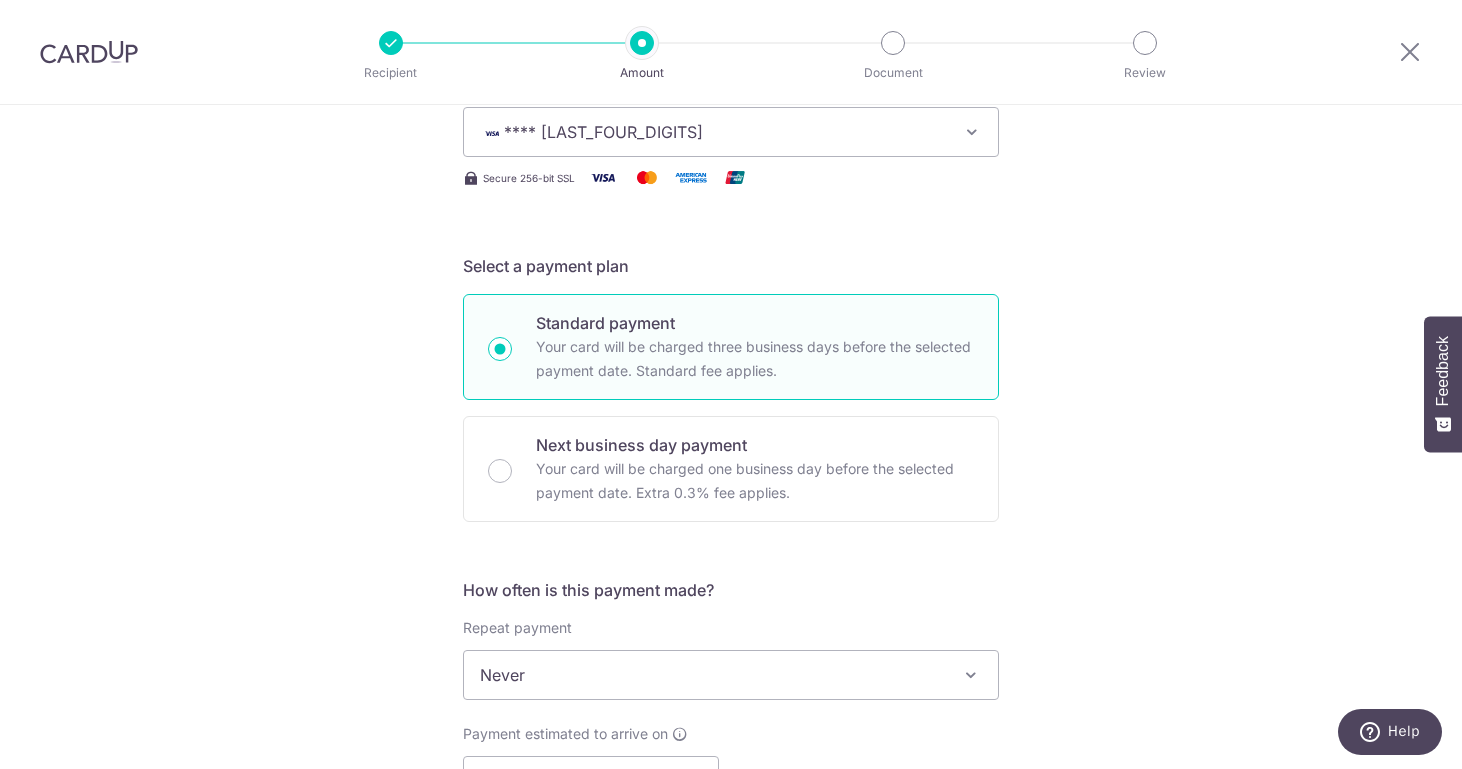 scroll, scrollTop: 523, scrollLeft: 0, axis: vertical 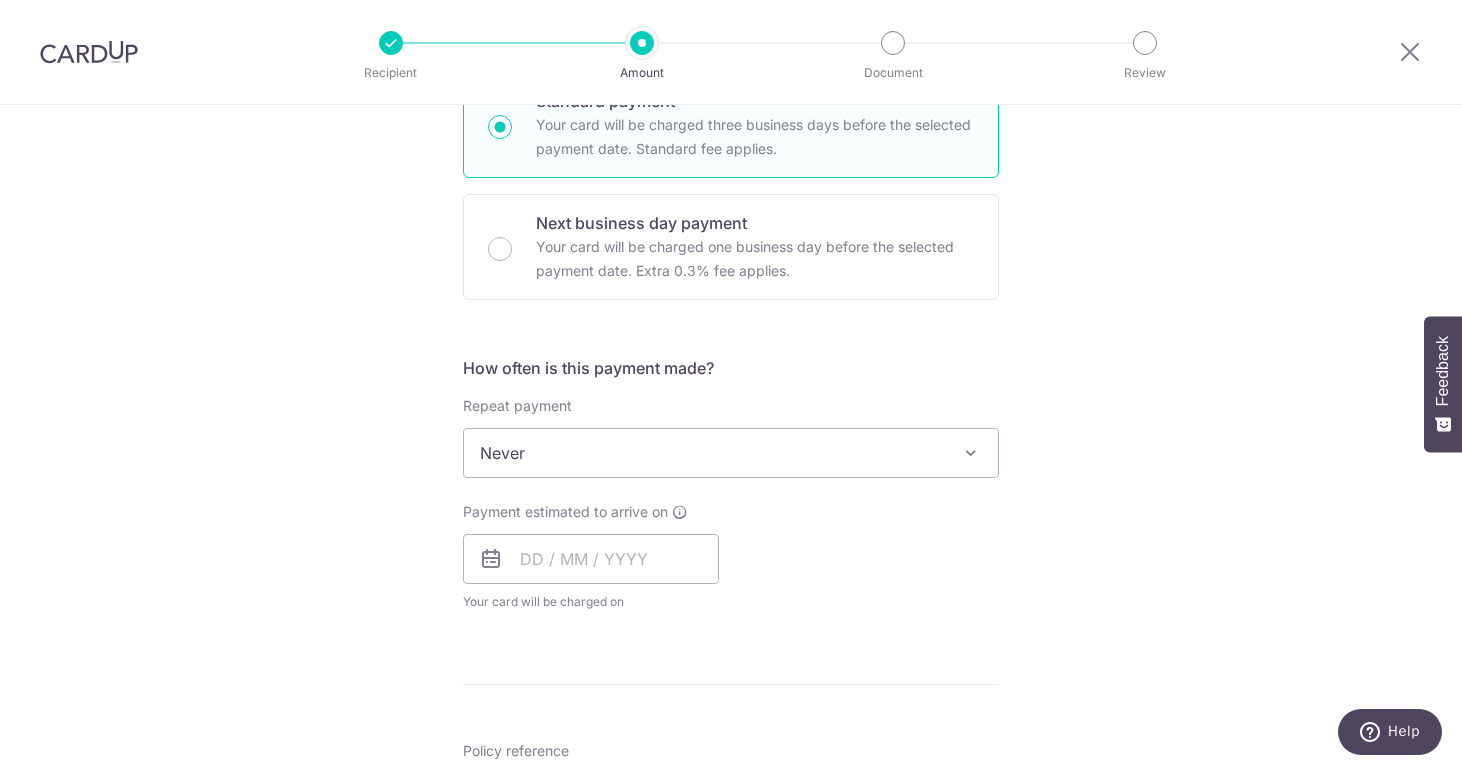 click on "Never" at bounding box center (731, 453) 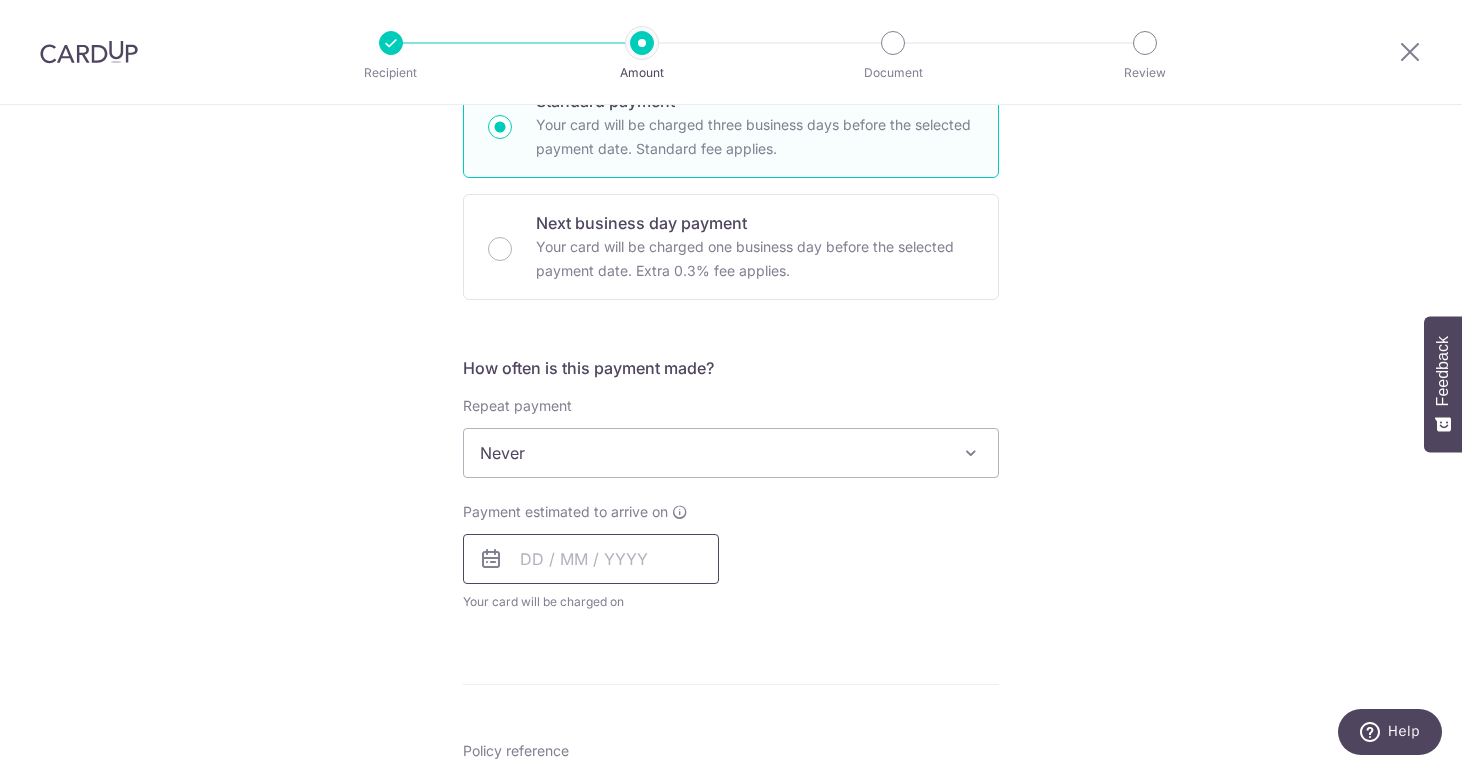 click at bounding box center [591, 559] 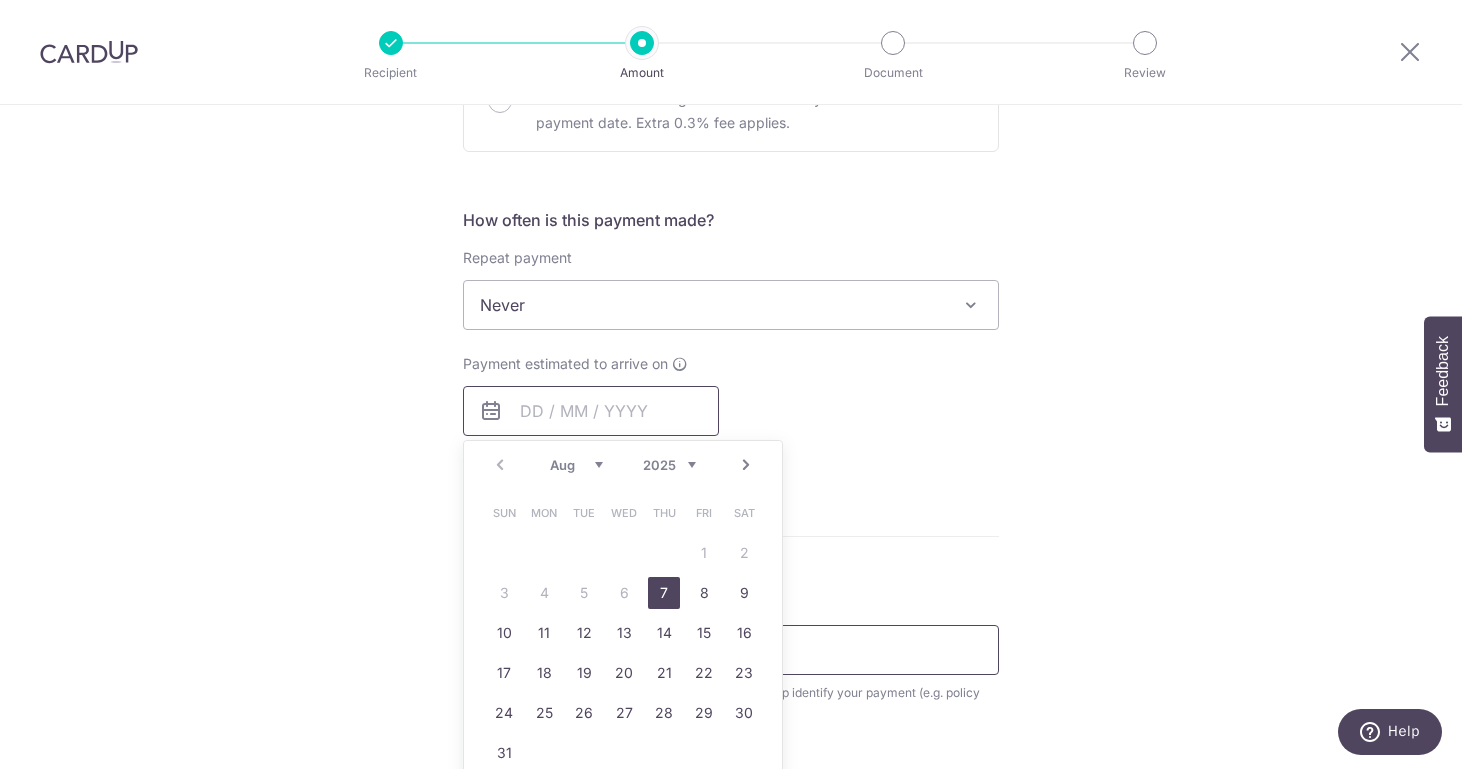 scroll, scrollTop: 782, scrollLeft: 0, axis: vertical 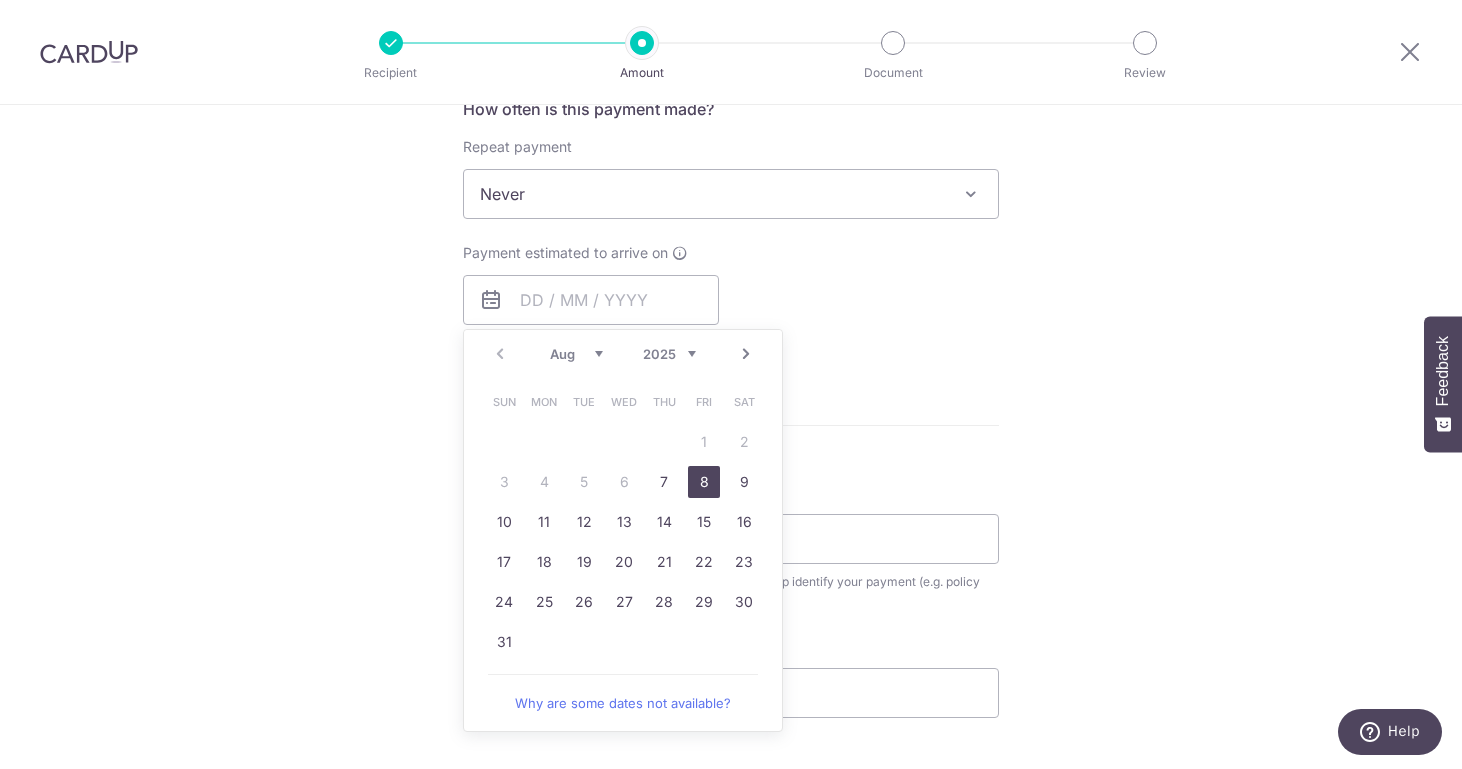 click on "8" at bounding box center [704, 482] 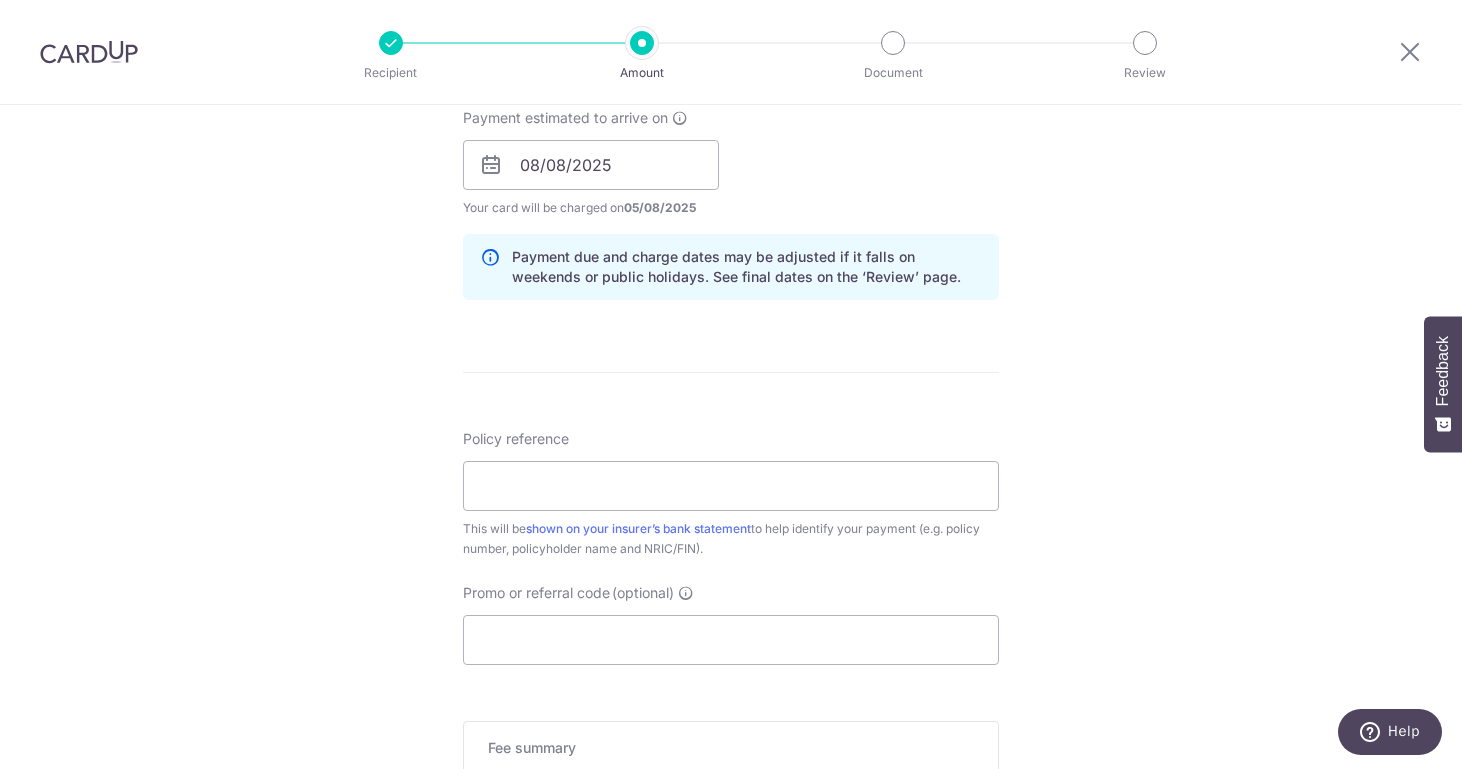 scroll, scrollTop: 1028, scrollLeft: 0, axis: vertical 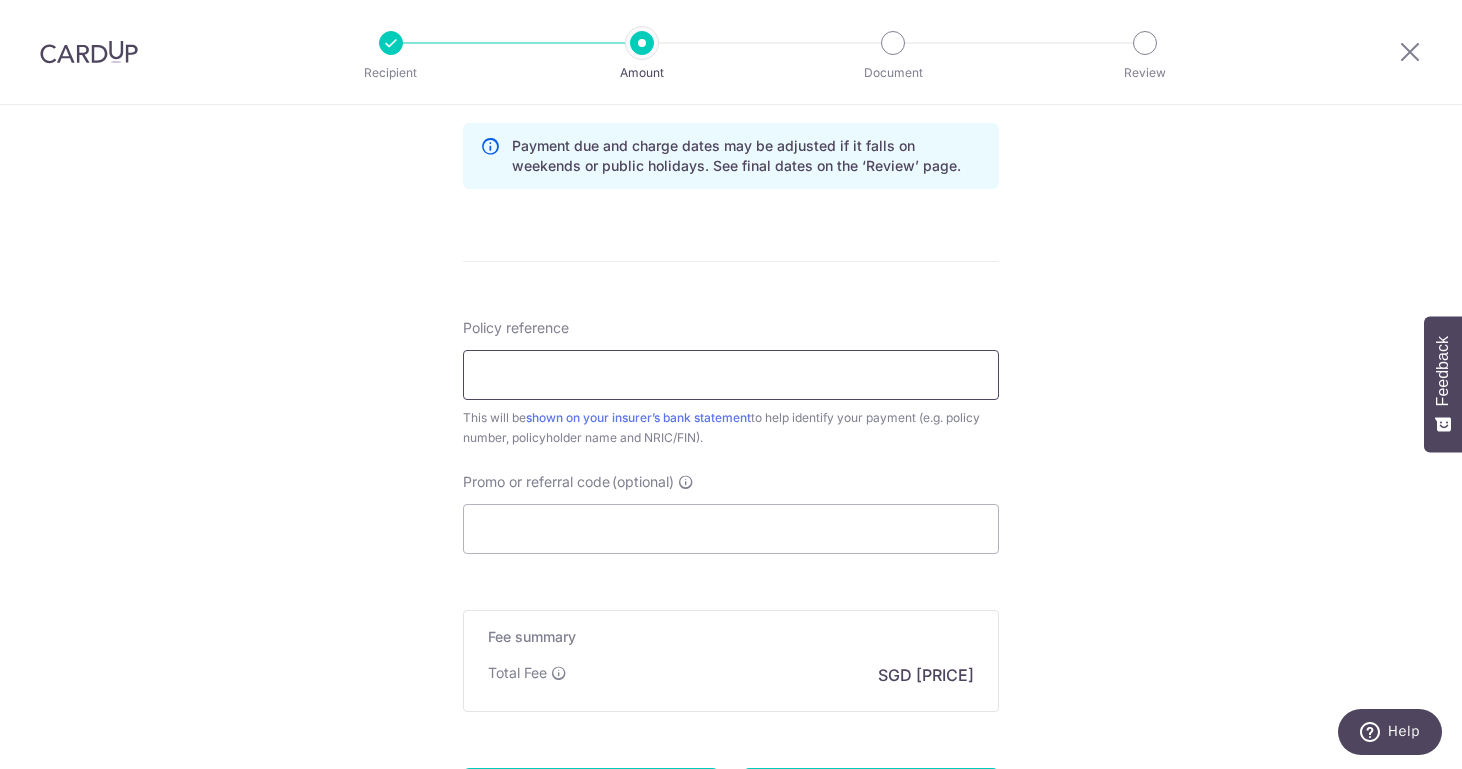 click on "Policy reference" at bounding box center [731, 375] 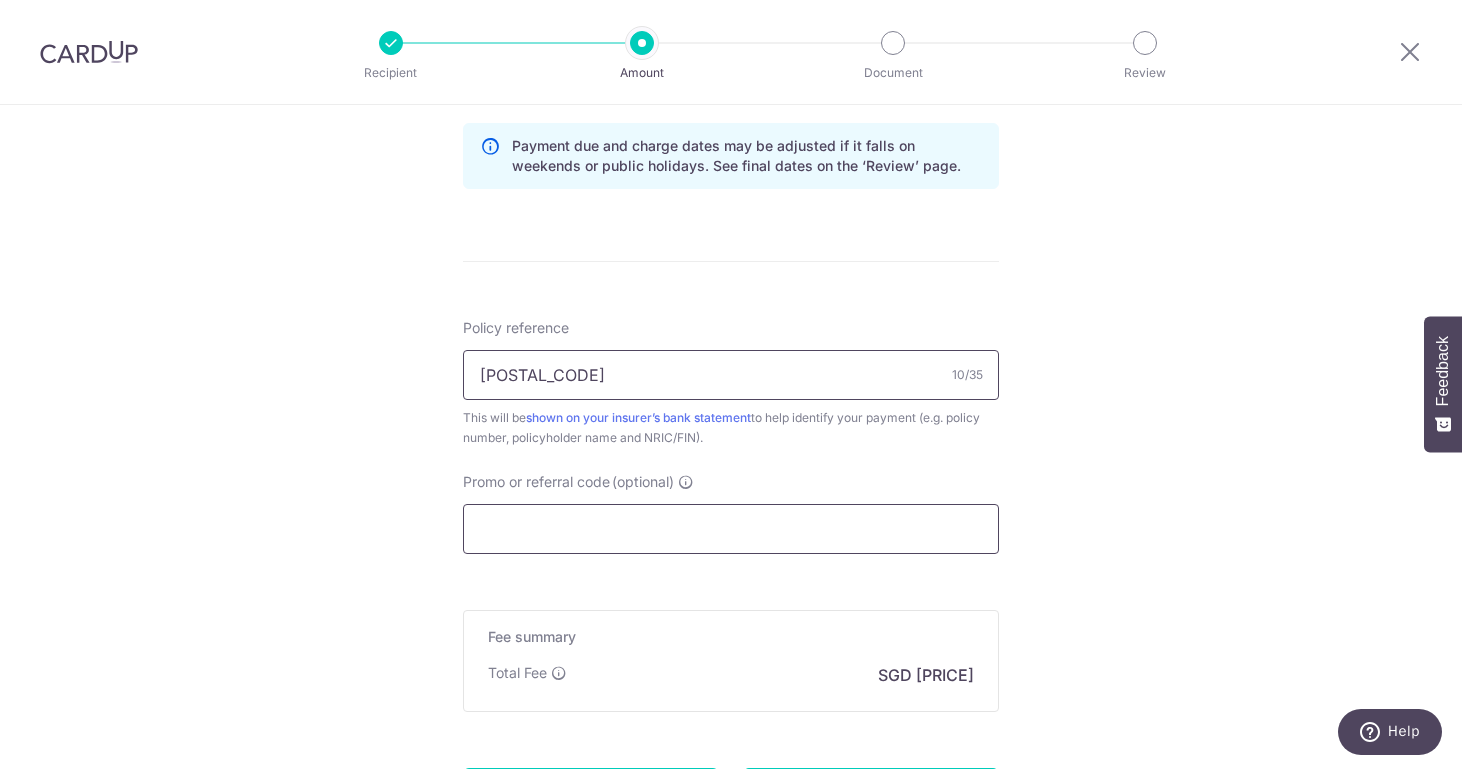 type on "0085355049" 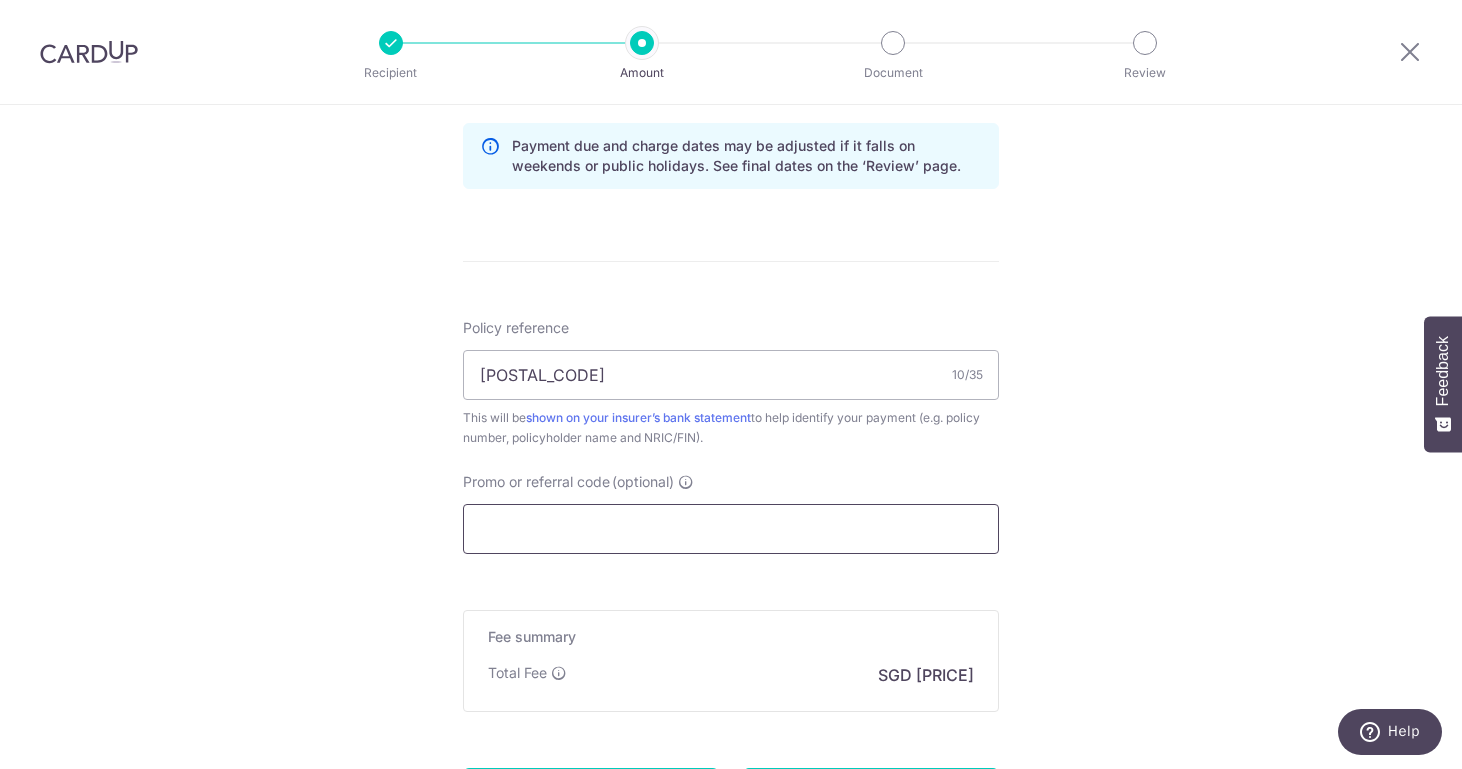 click on "Promo or referral code
(optional)" at bounding box center (731, 529) 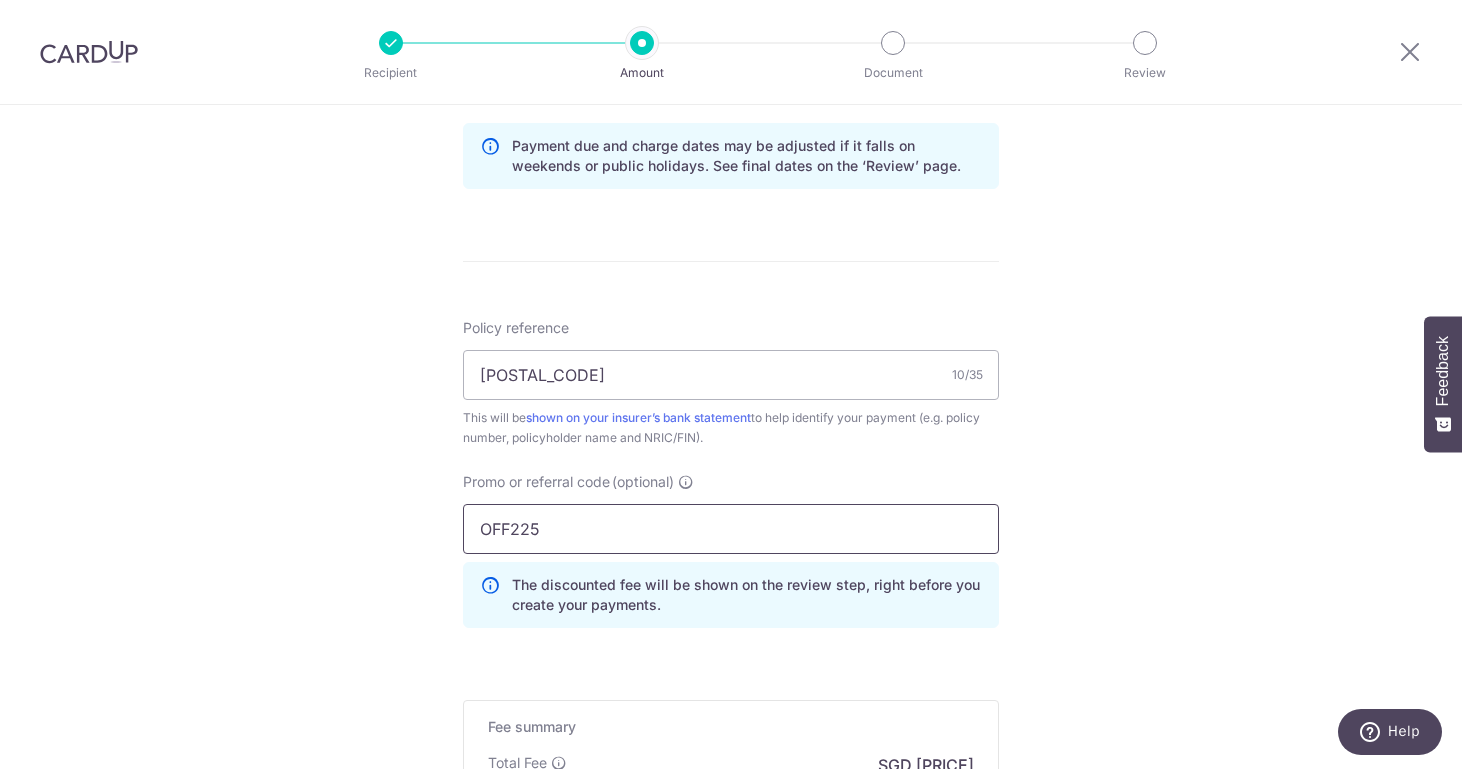 scroll, scrollTop: 1054, scrollLeft: 0, axis: vertical 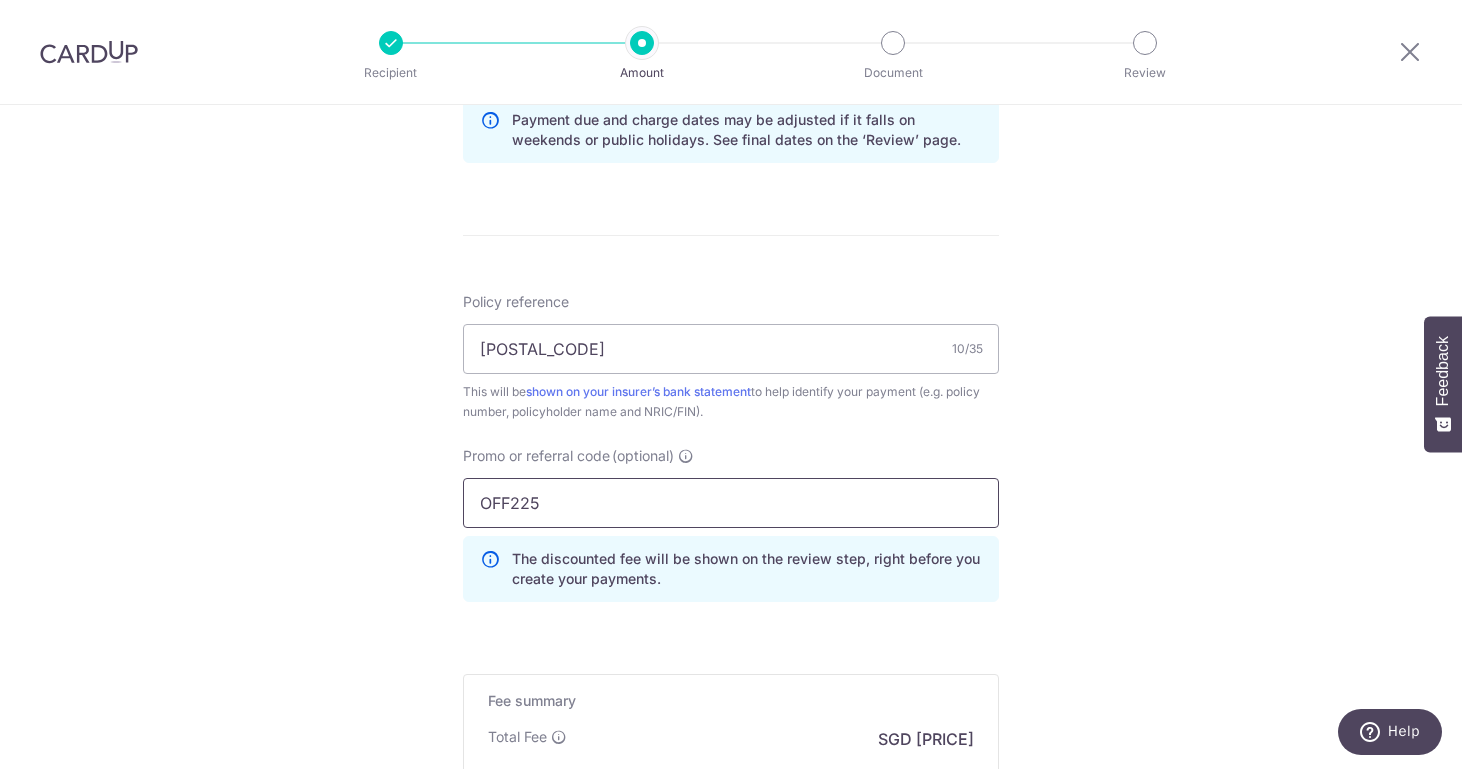 type on "OFF225" 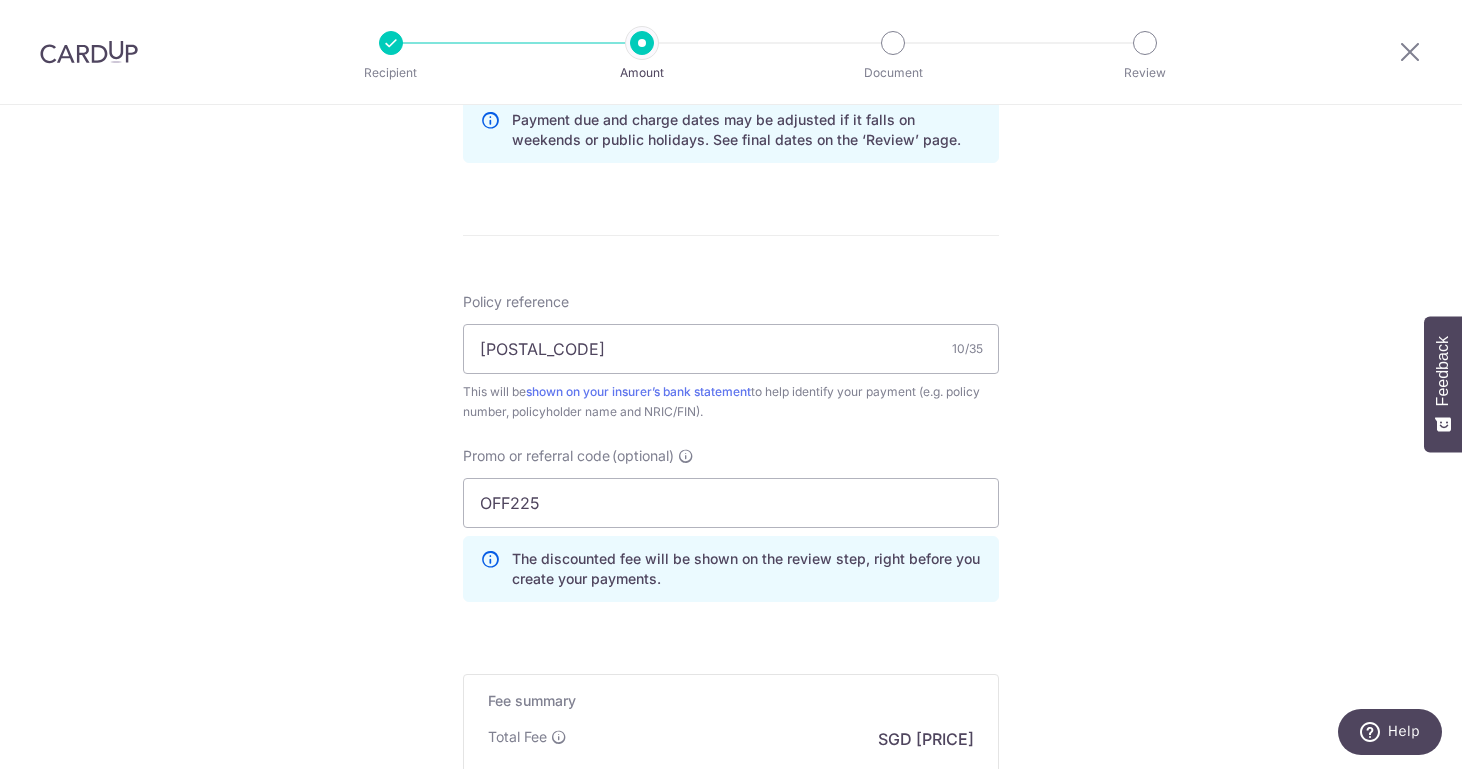 click on "Tell us more about your payment
Enter payment amount
SGD
1,032.64
1032.64
Select Card
**** 1136
Add credit card
Your Cards
**** 1136
Secure 256-bit SSL
Text
New card details
Card
Secure 256-bit SSL" at bounding box center (731, 41) 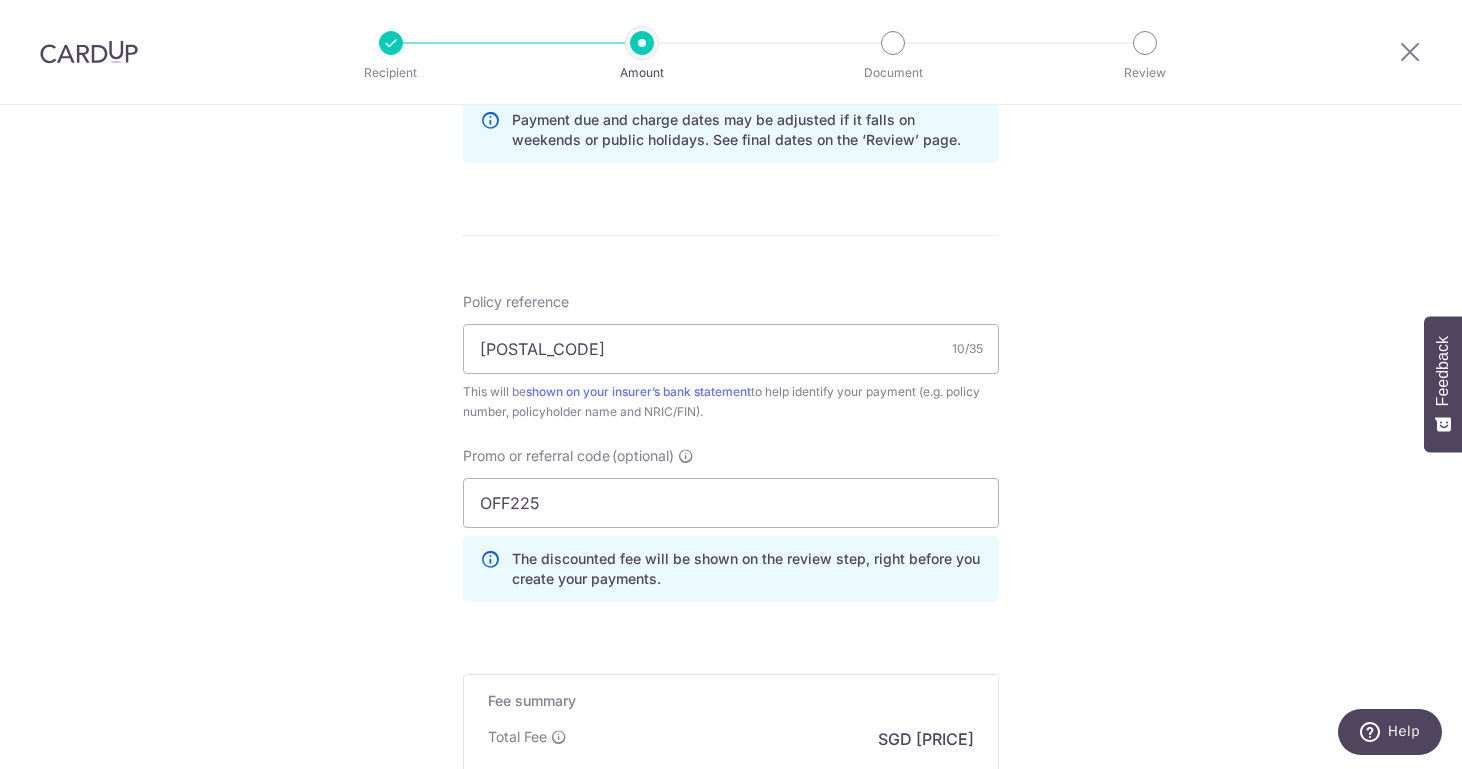 scroll, scrollTop: 1317, scrollLeft: 0, axis: vertical 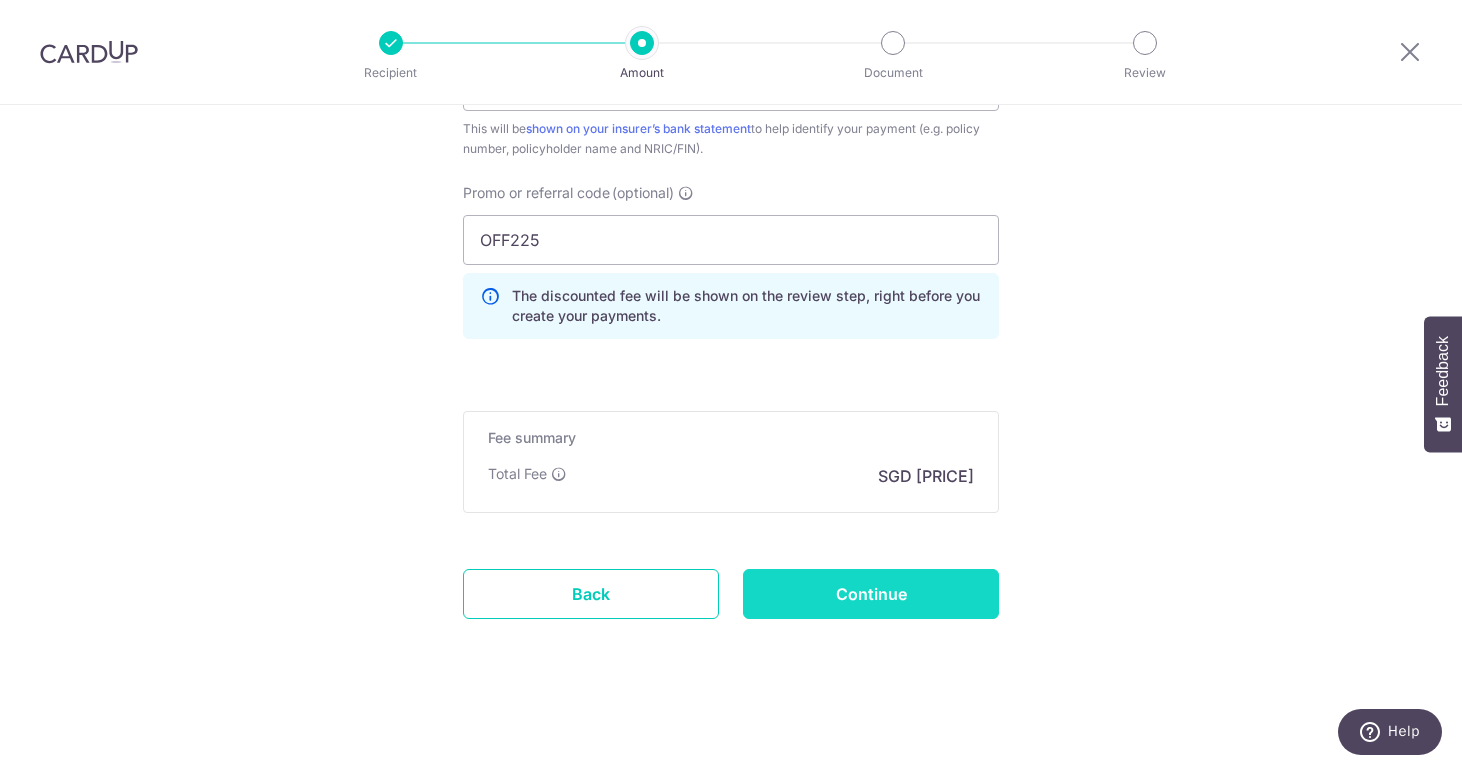 click on "Continue" at bounding box center [871, 594] 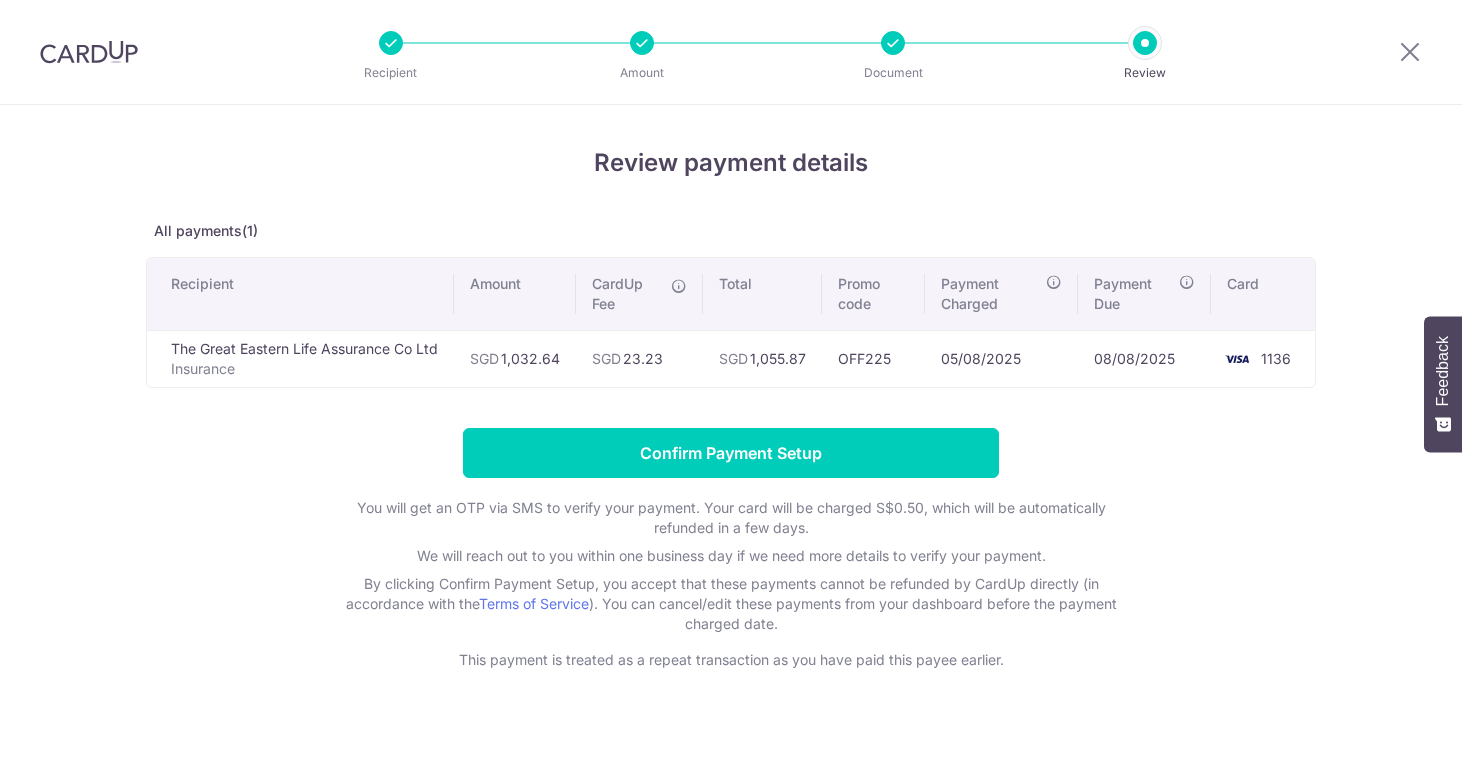 scroll, scrollTop: 0, scrollLeft: 0, axis: both 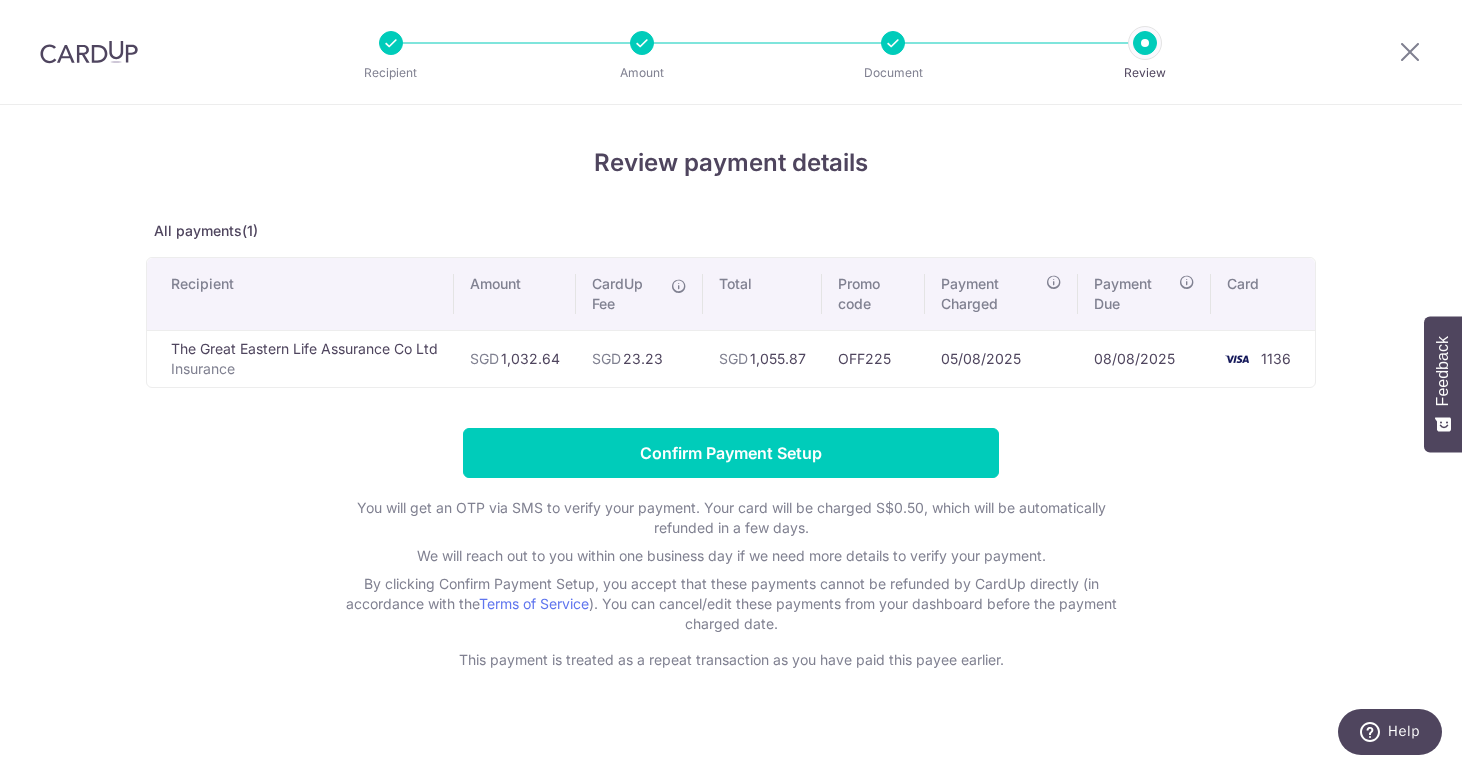click on "Confirm Payment Setup" at bounding box center (731, 453) 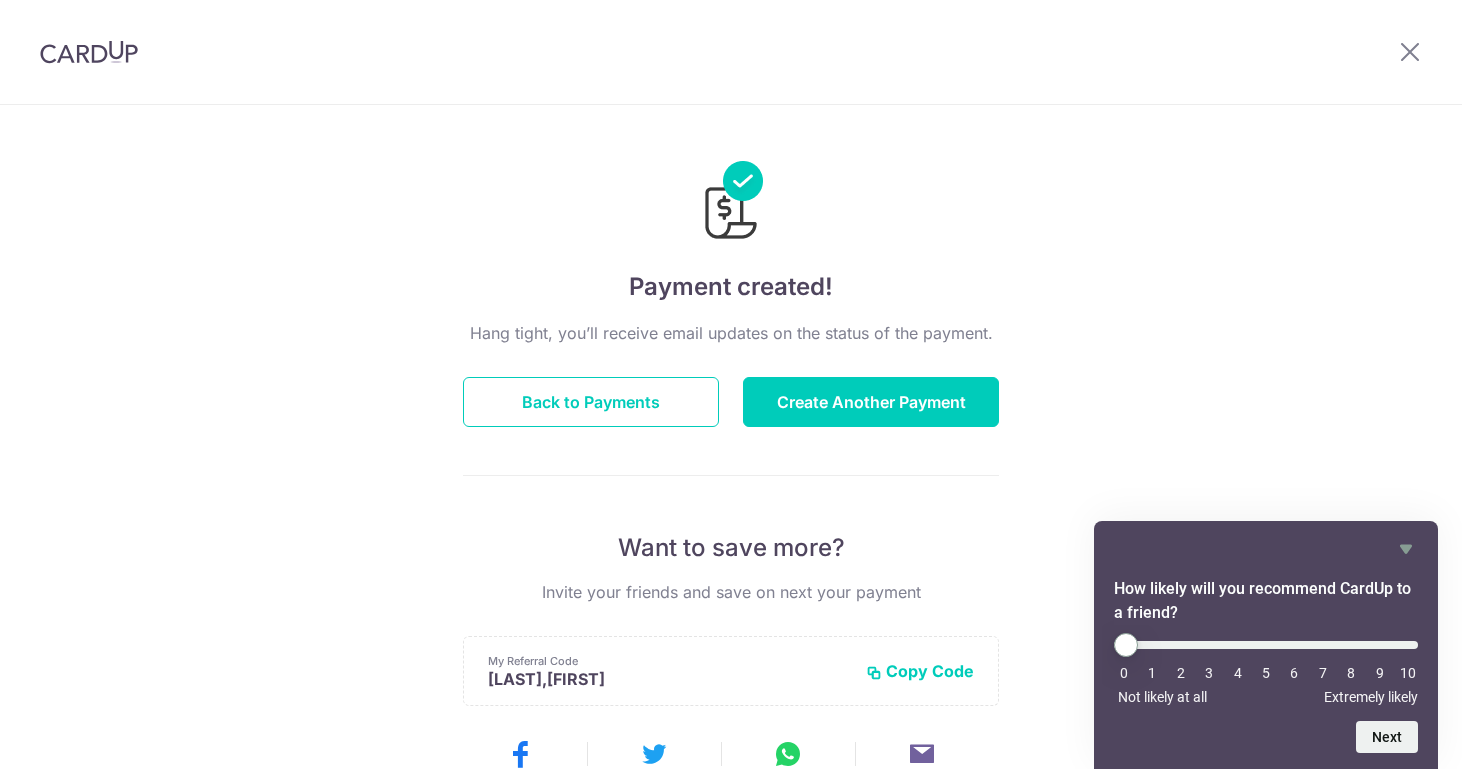 scroll, scrollTop: 0, scrollLeft: 0, axis: both 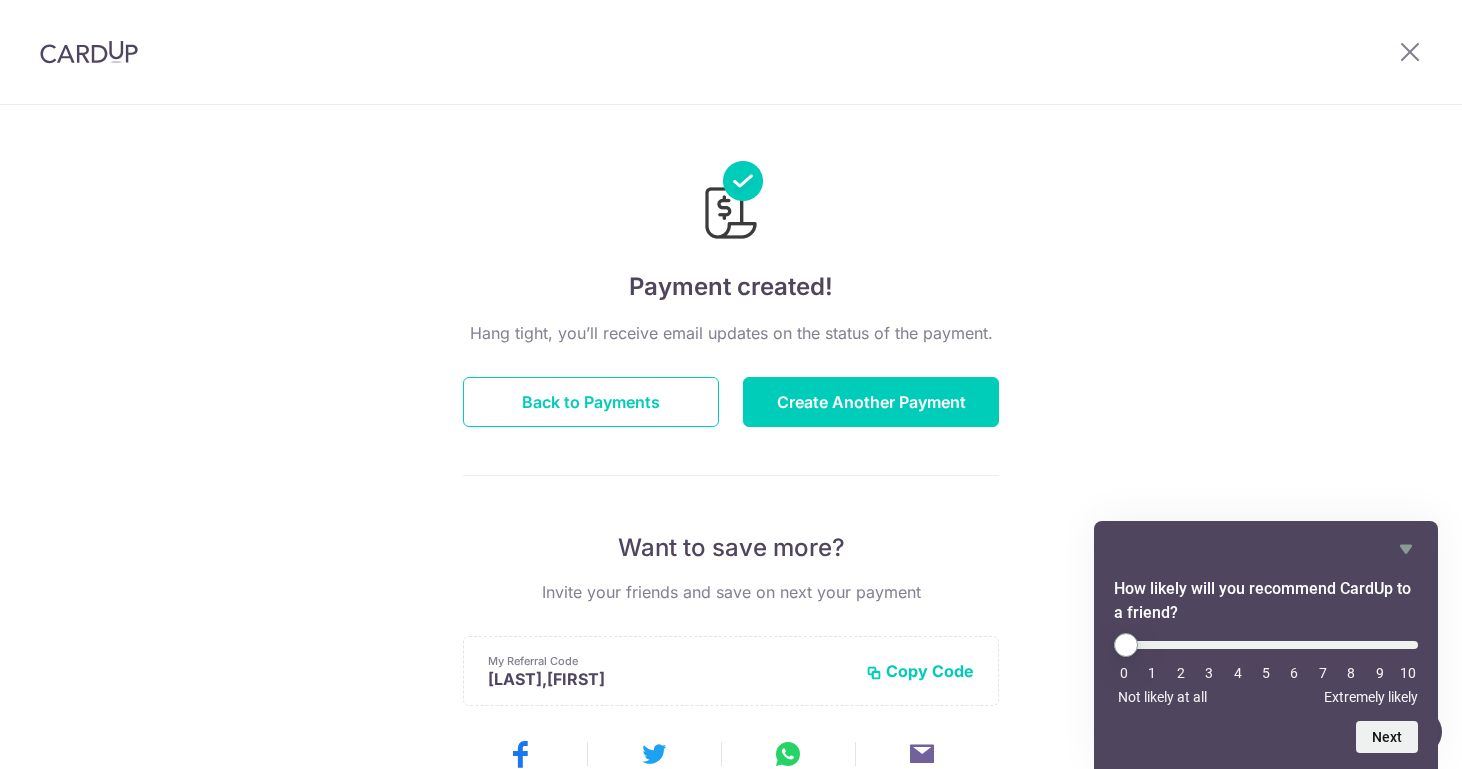 click on "Payment created!
Hang tight, you’ll receive email updates on the status of the payment.
Back to Payments
Create Another Payment
Want to save more?
Invite your friends and save on next your payment
My Referral Code
GUOZHONG,MELVYNF497
Copy Code
Copied
Facebook
Twitter
WhatsApp
Email" at bounding box center [731, 639] 